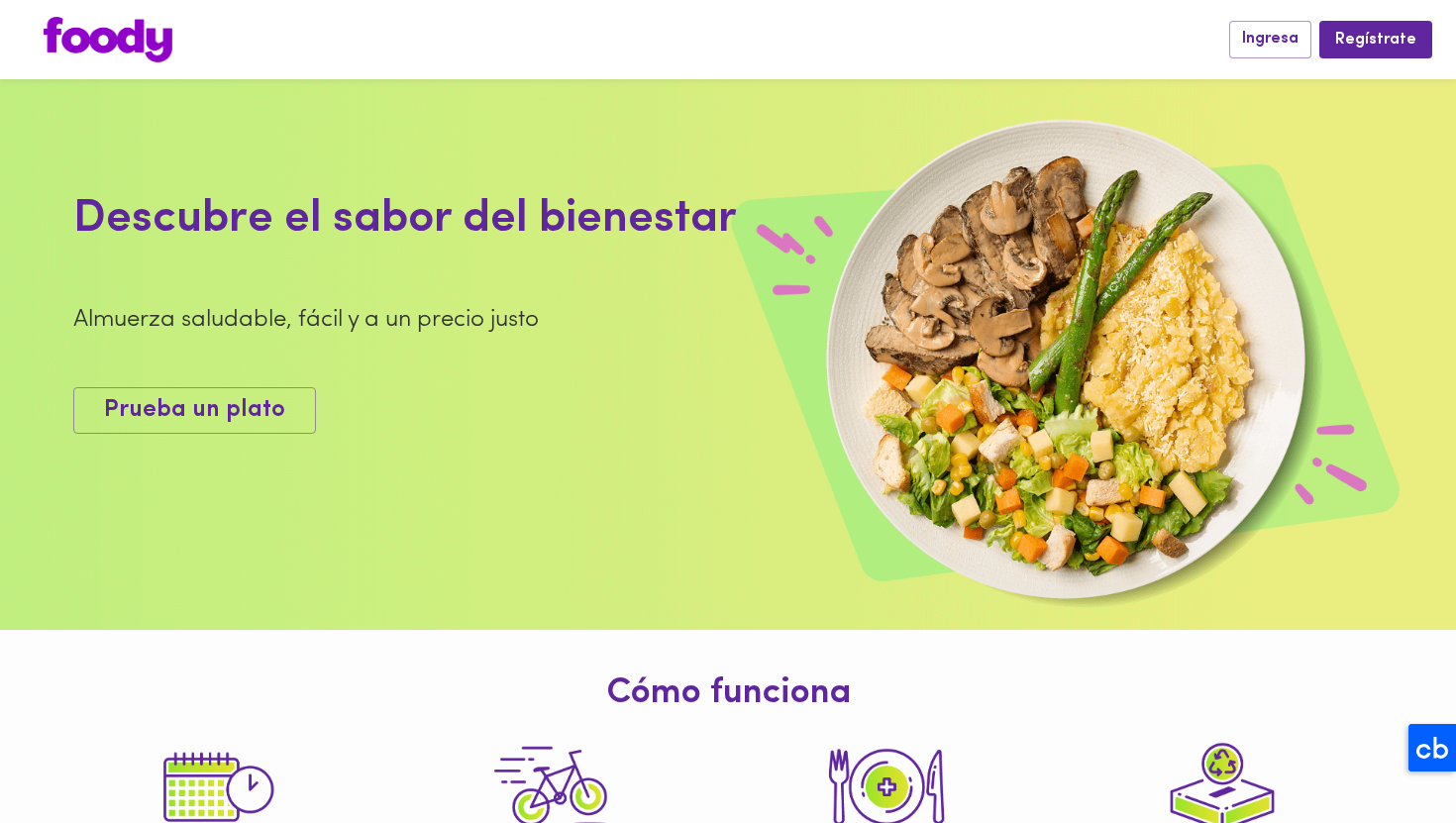 scroll, scrollTop: 0, scrollLeft: 0, axis: both 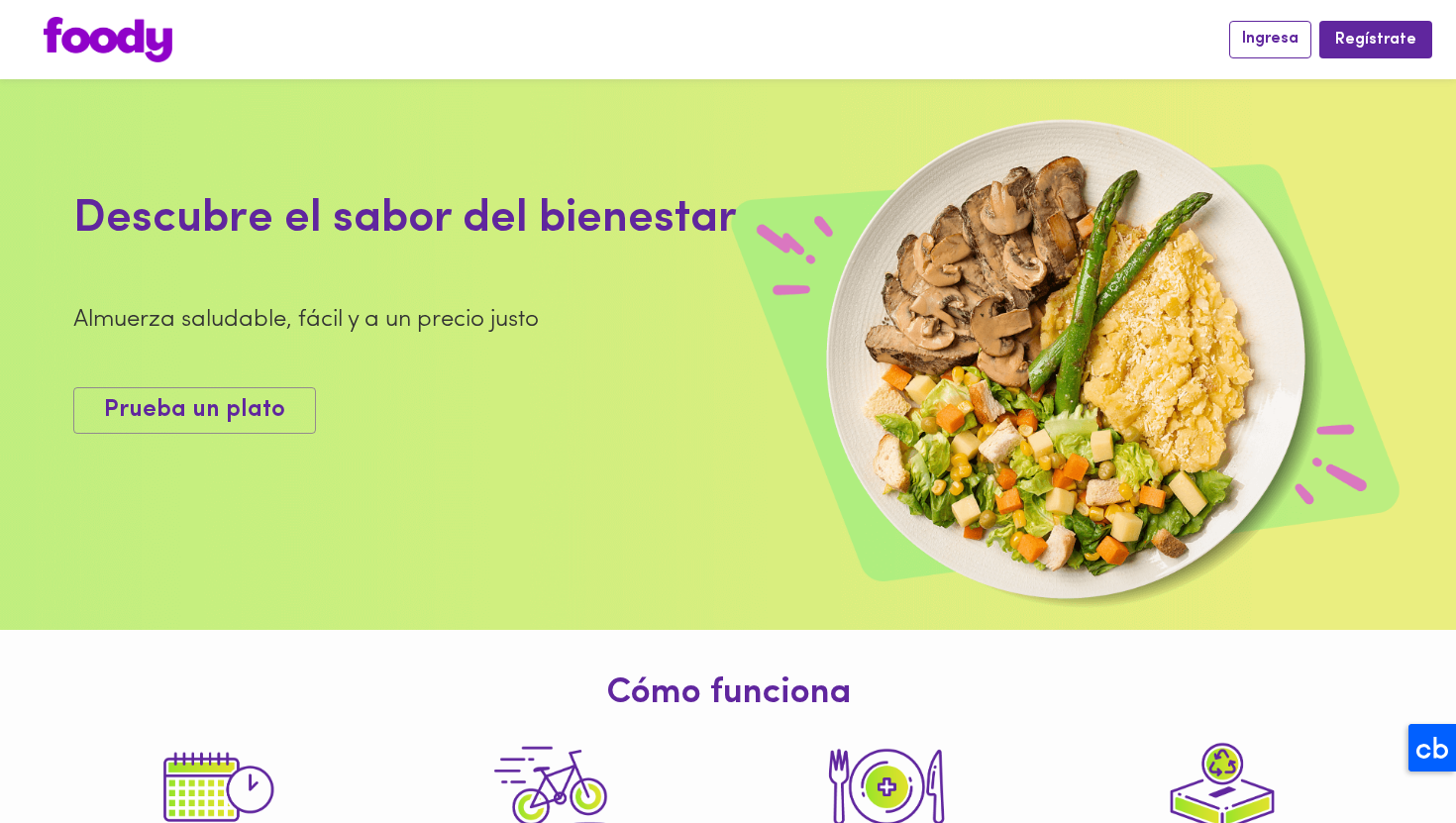 click on "Ingresa" at bounding box center [1270, 39] 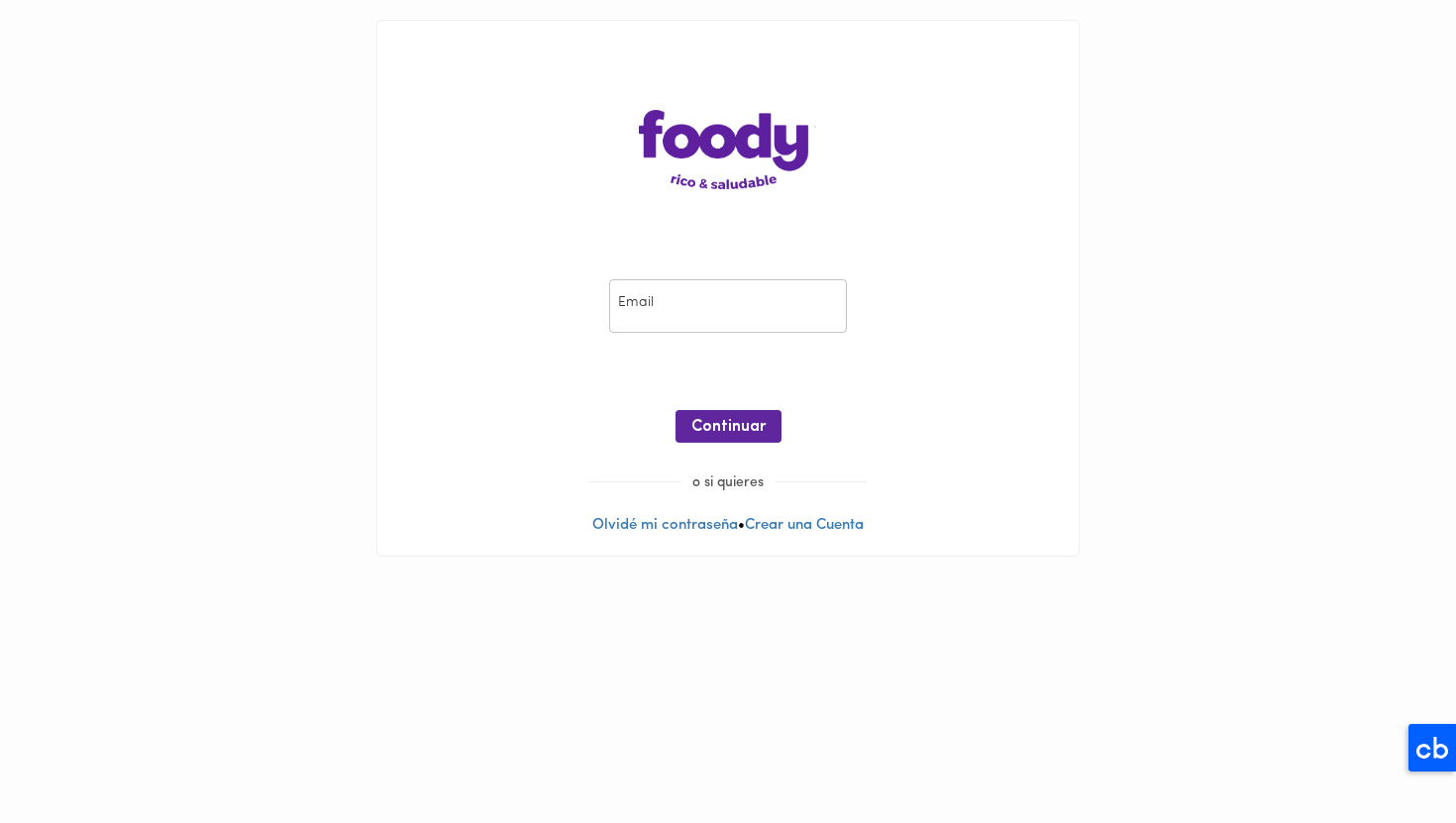 click at bounding box center [728, 306] 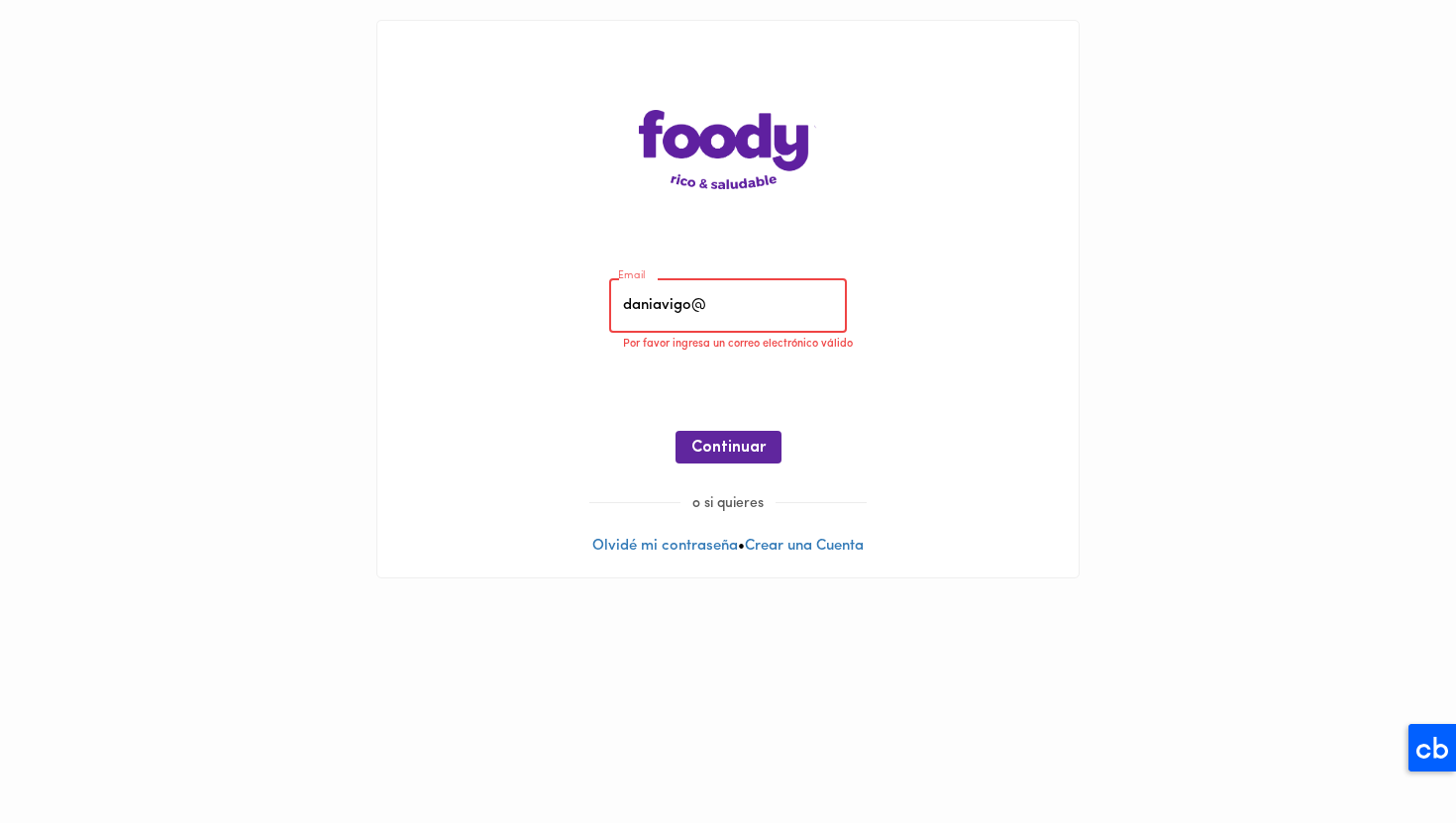 type on "[EMAIL_ADDRESS][DOMAIN_NAME]" 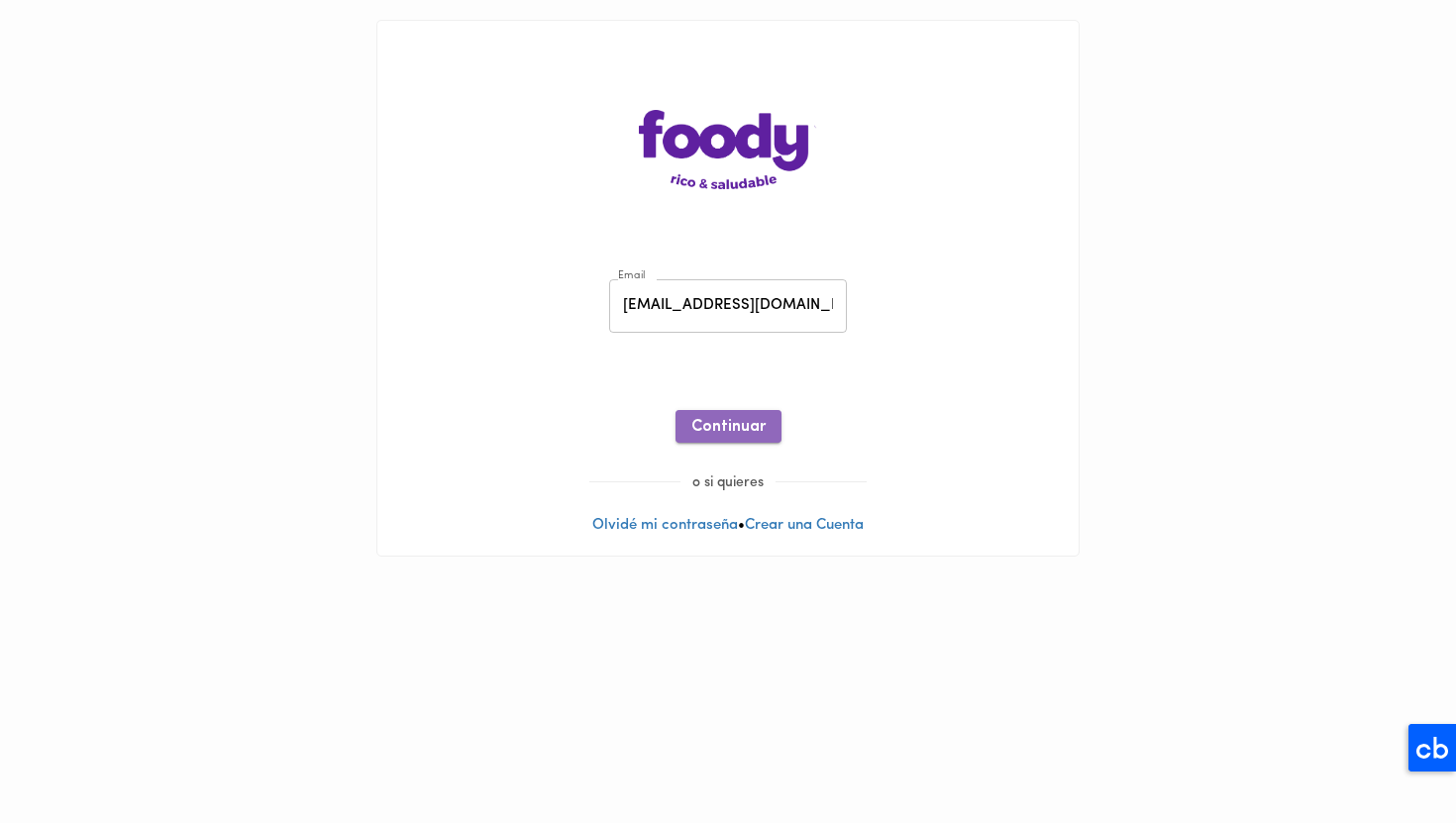 click on "Continuar" at bounding box center [728, 427] 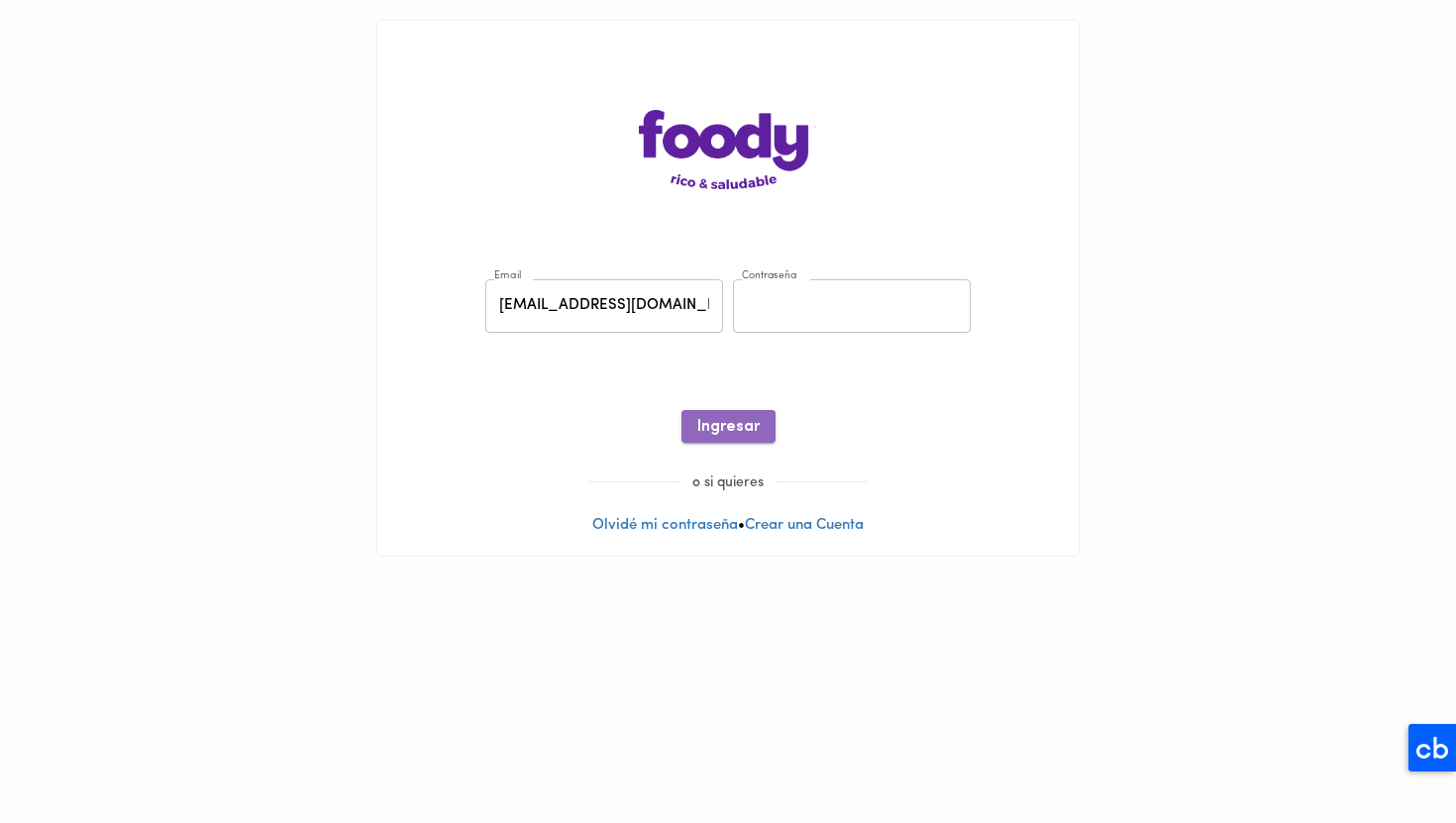 click on "Ingresar" at bounding box center [728, 426] 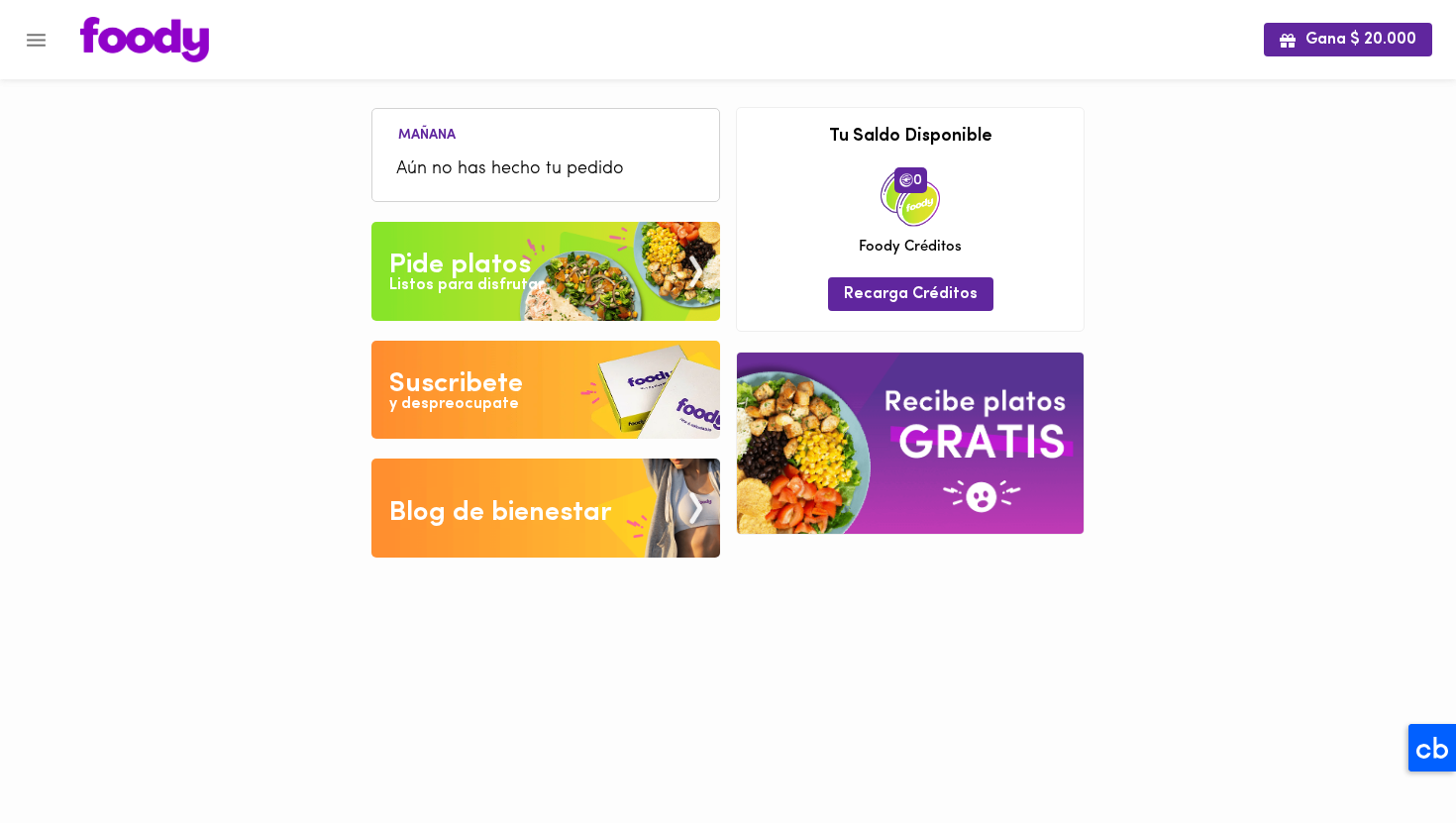 click 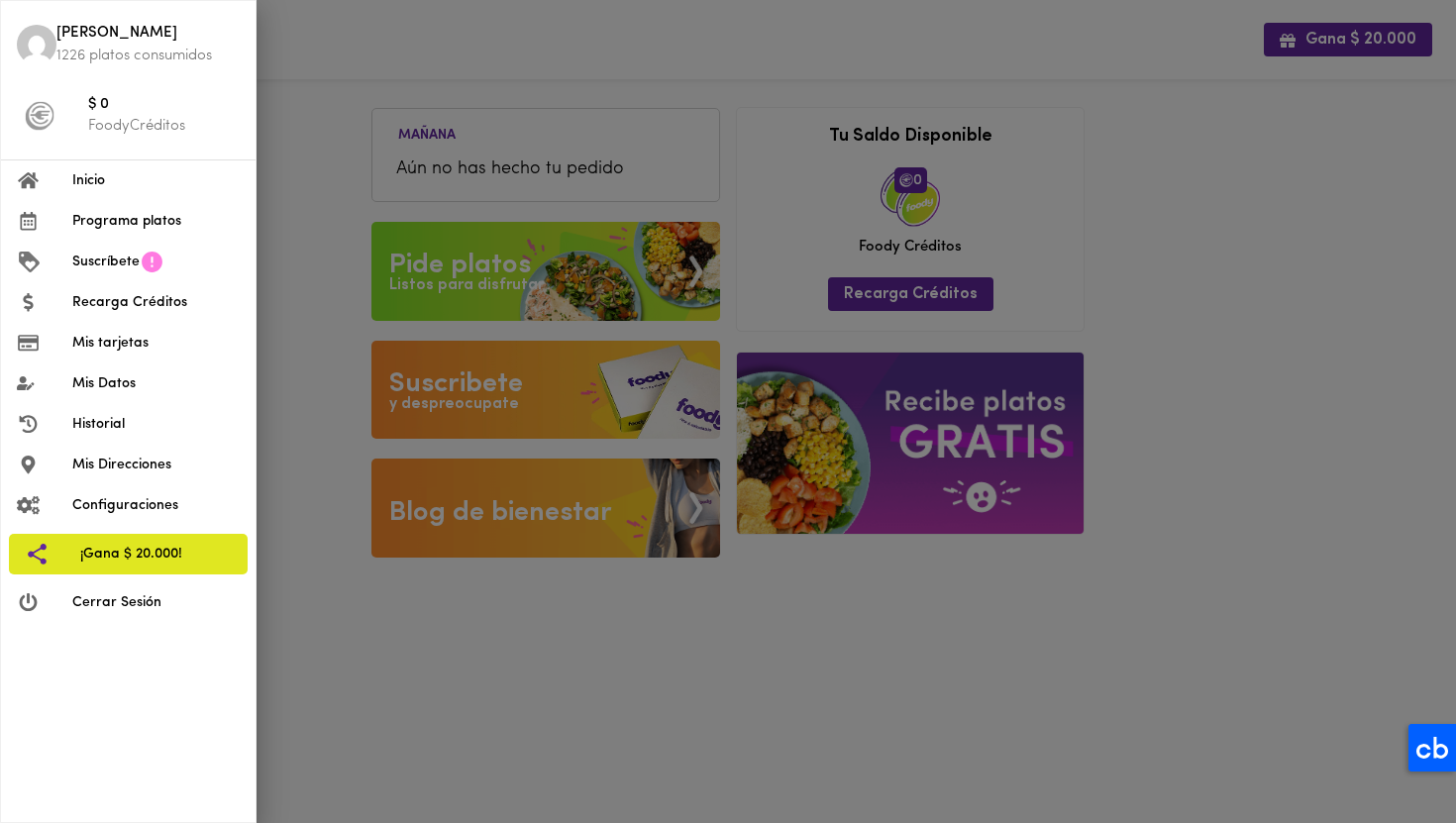 click at bounding box center [728, 411] 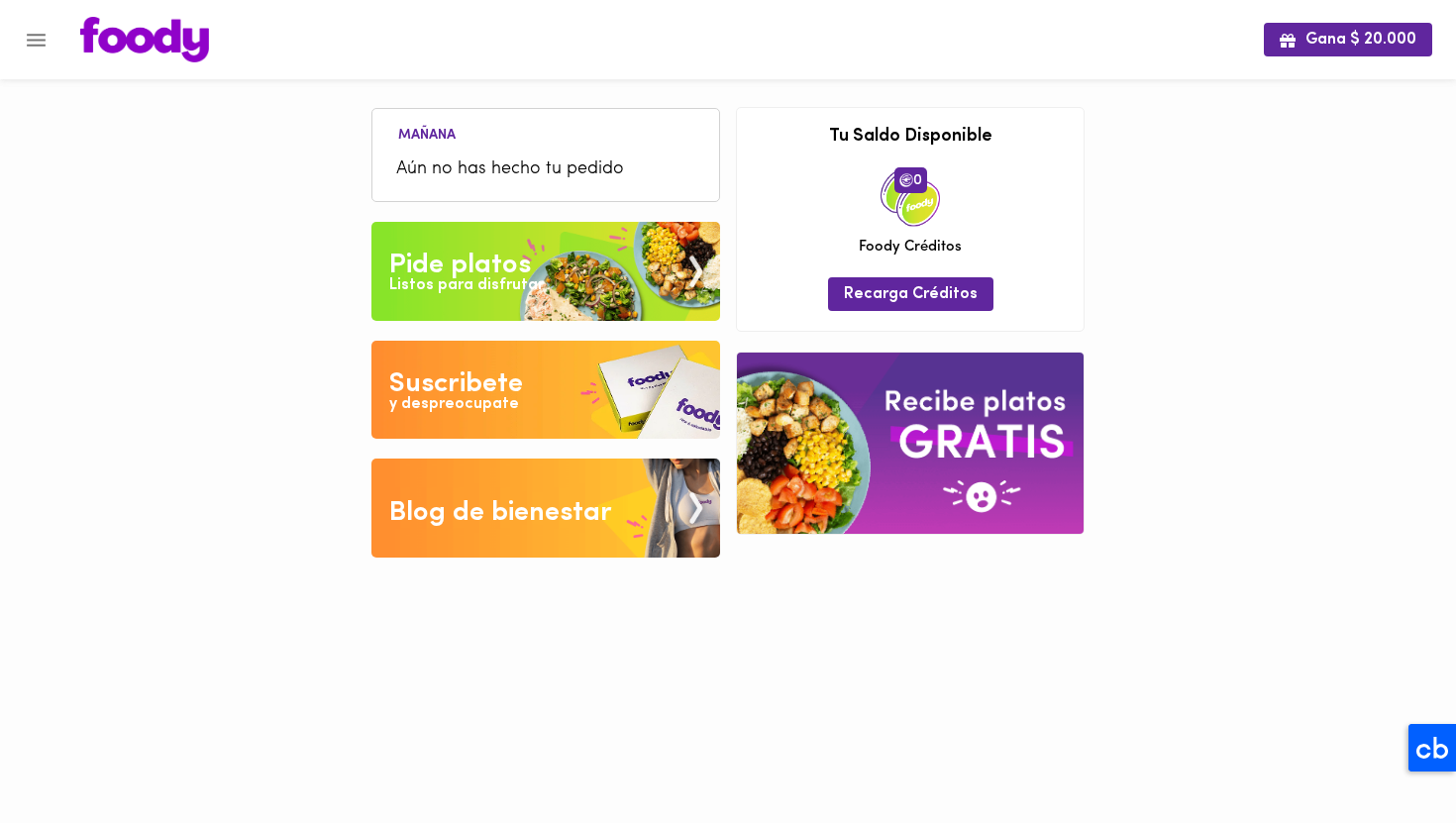 click at bounding box center (546, 271) 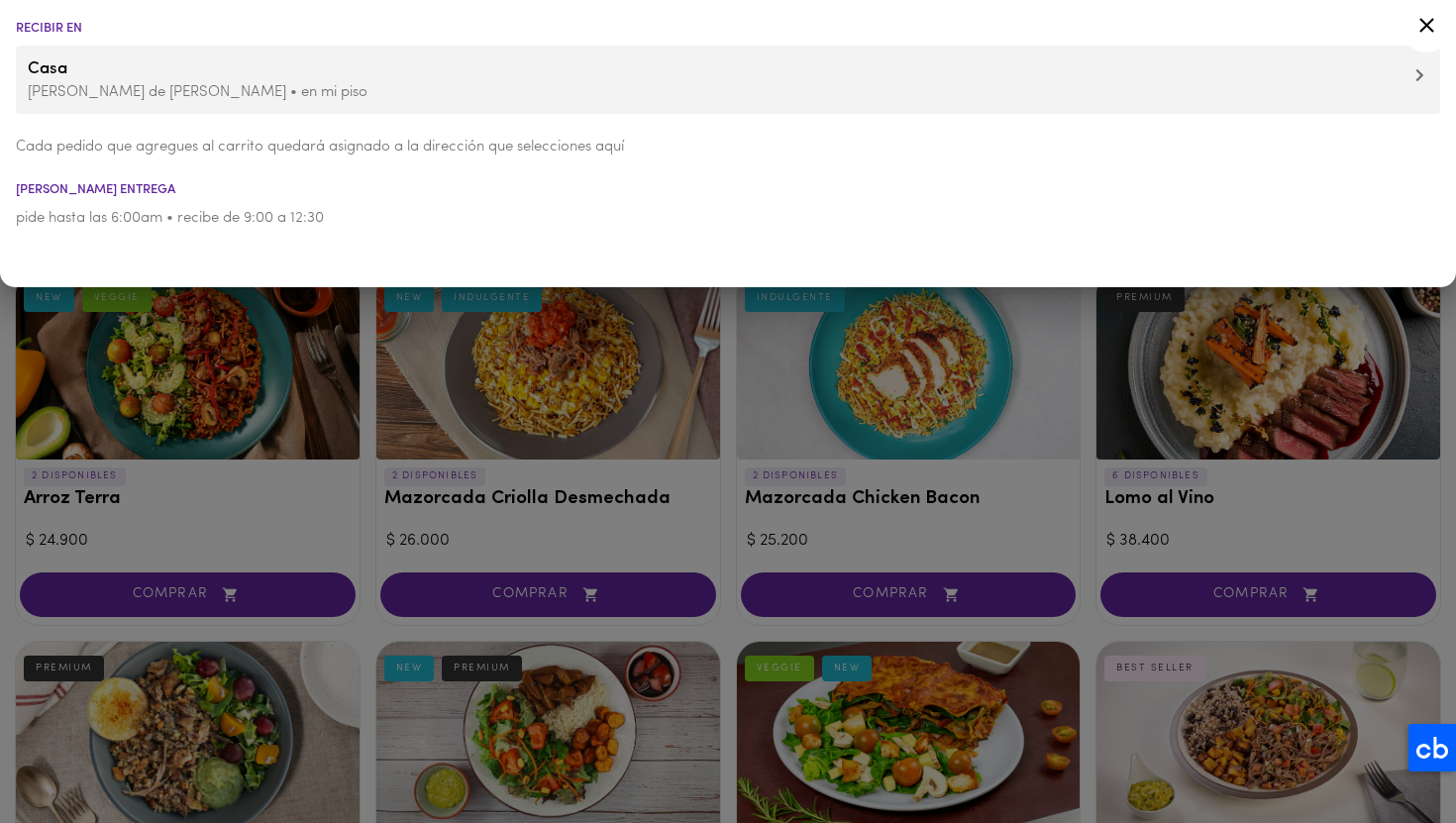 click 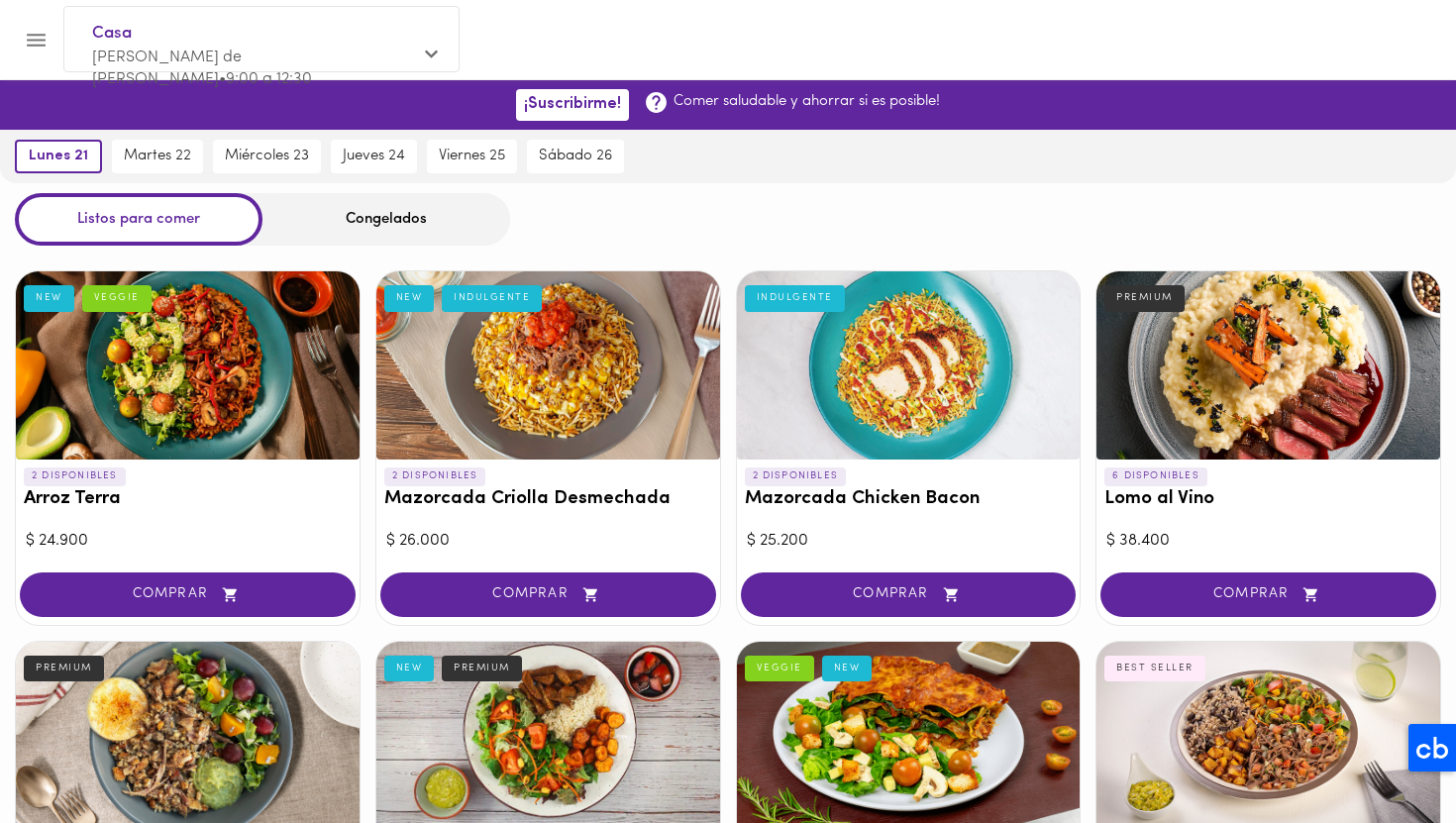 click on "Congelados" at bounding box center [386, 219] 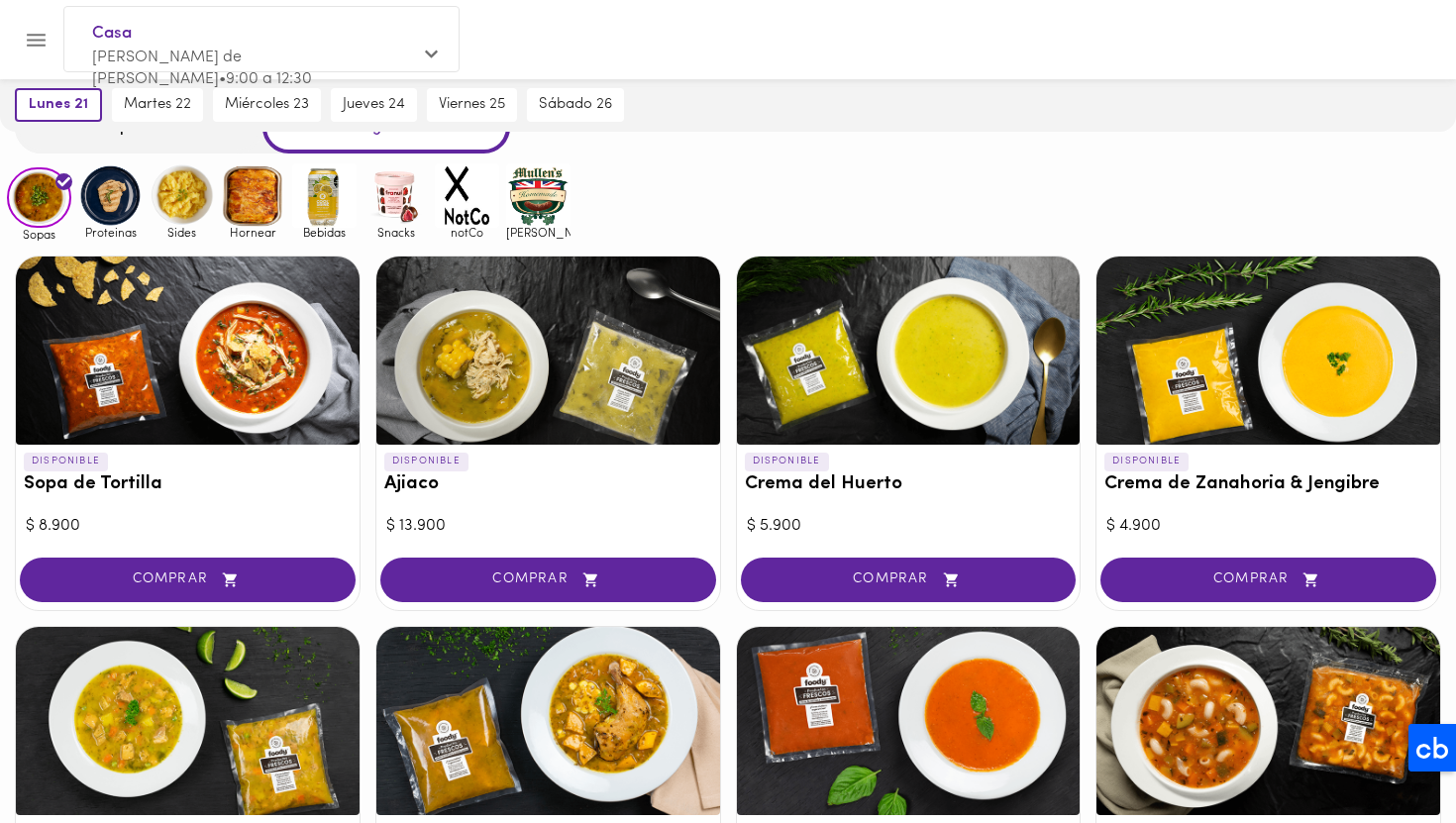 scroll, scrollTop: 103, scrollLeft: 0, axis: vertical 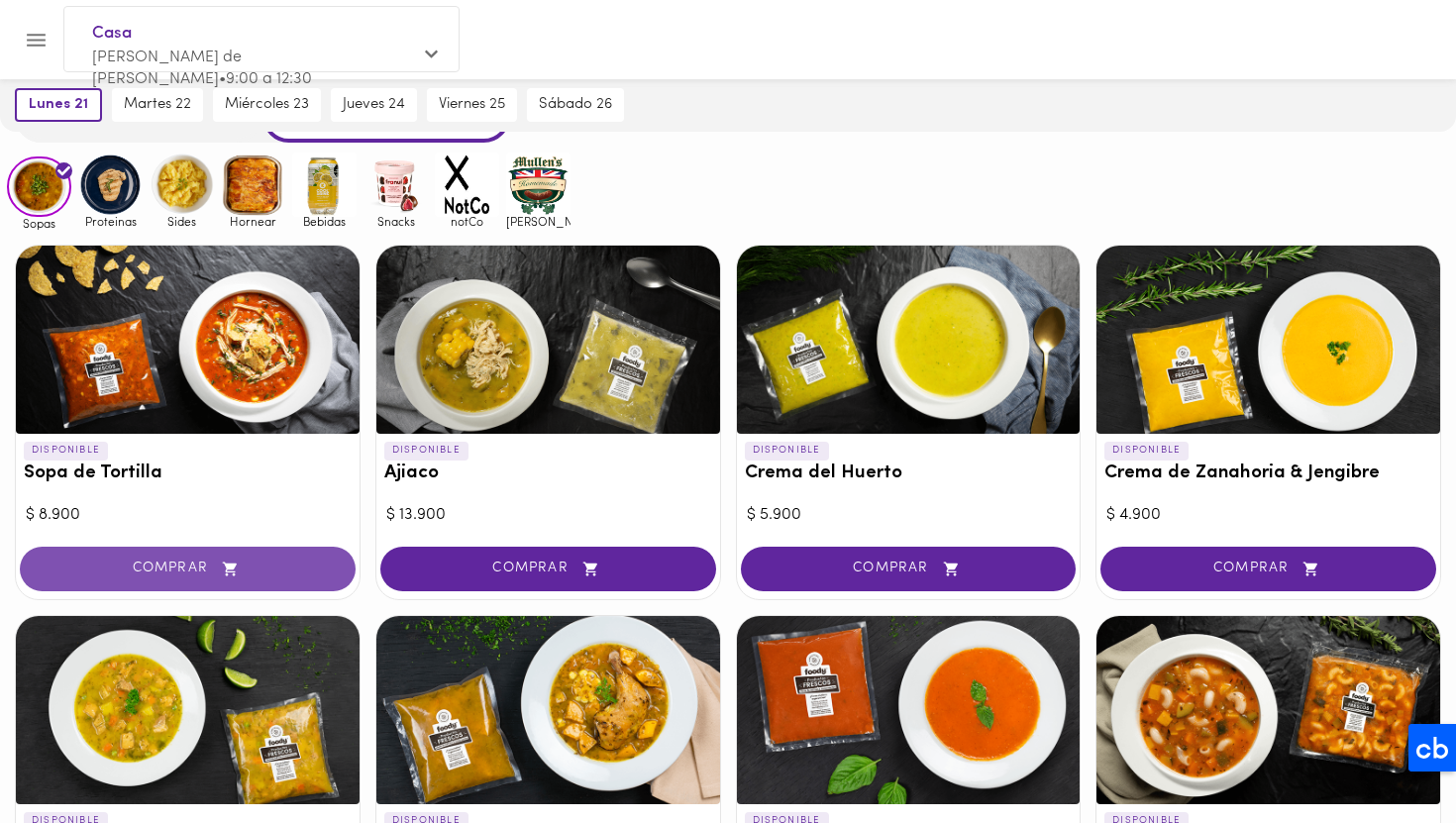 click on "COMPRAR" at bounding box center (187, 568) 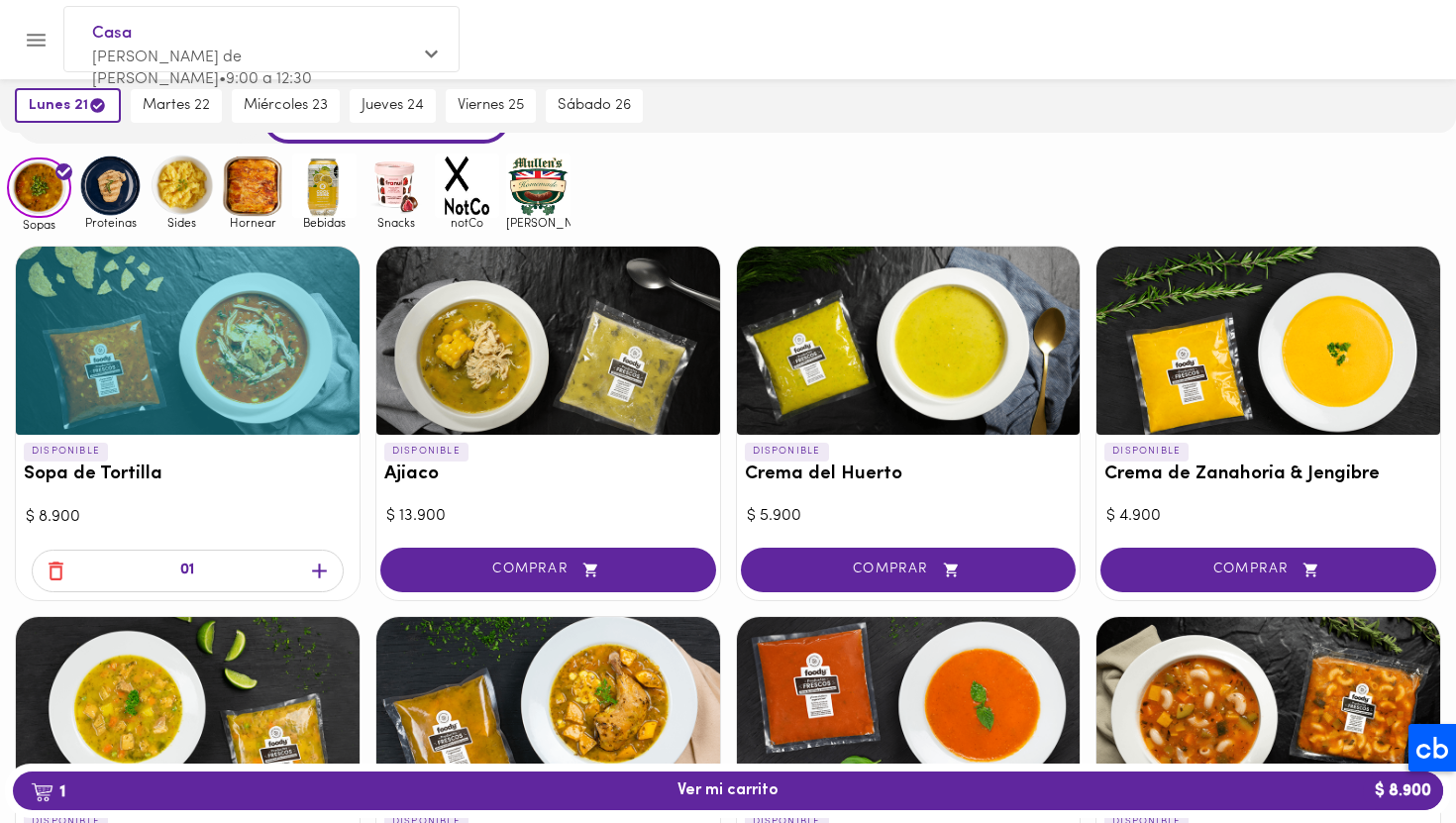 scroll, scrollTop: 104, scrollLeft: 0, axis: vertical 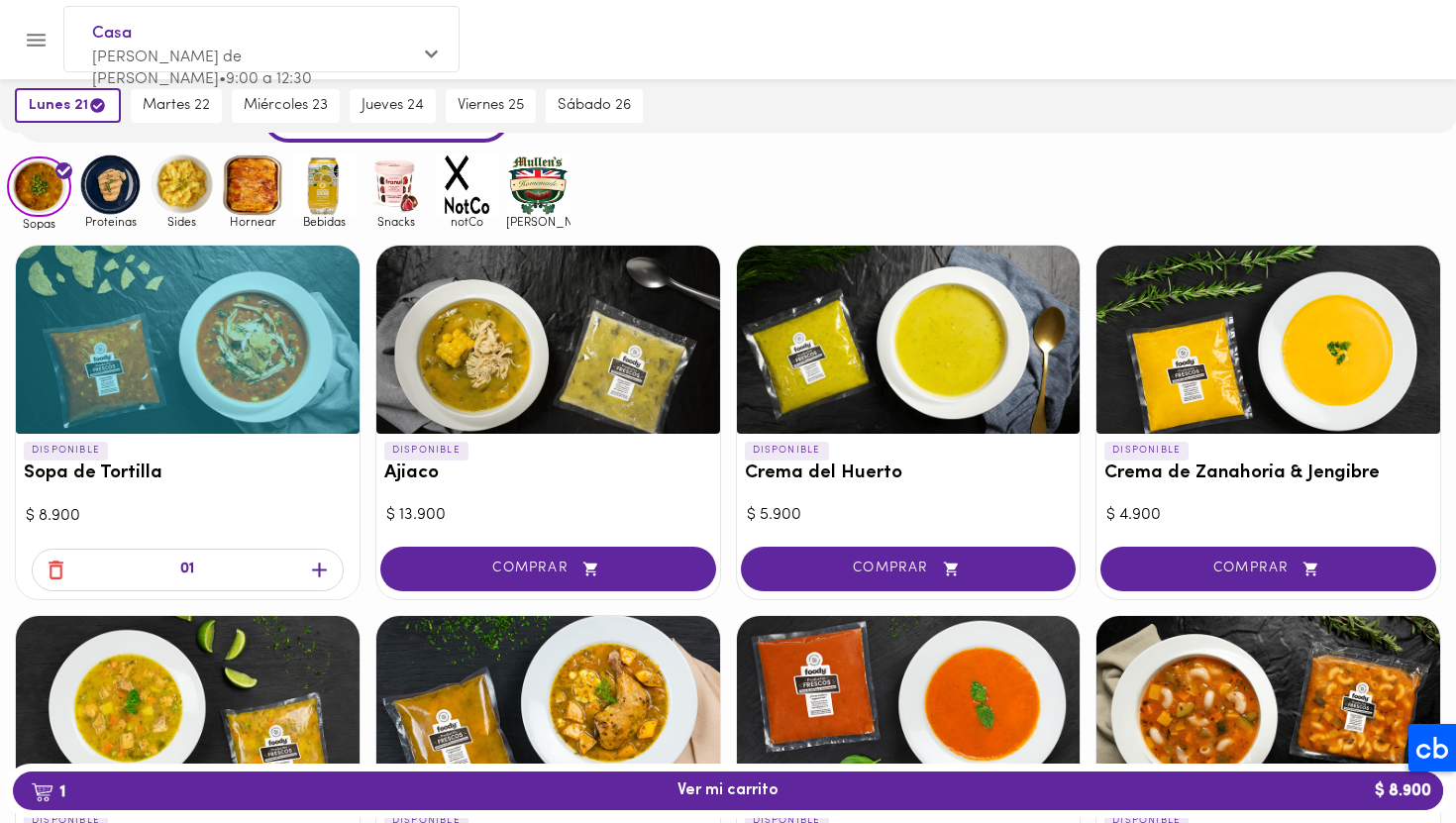 click 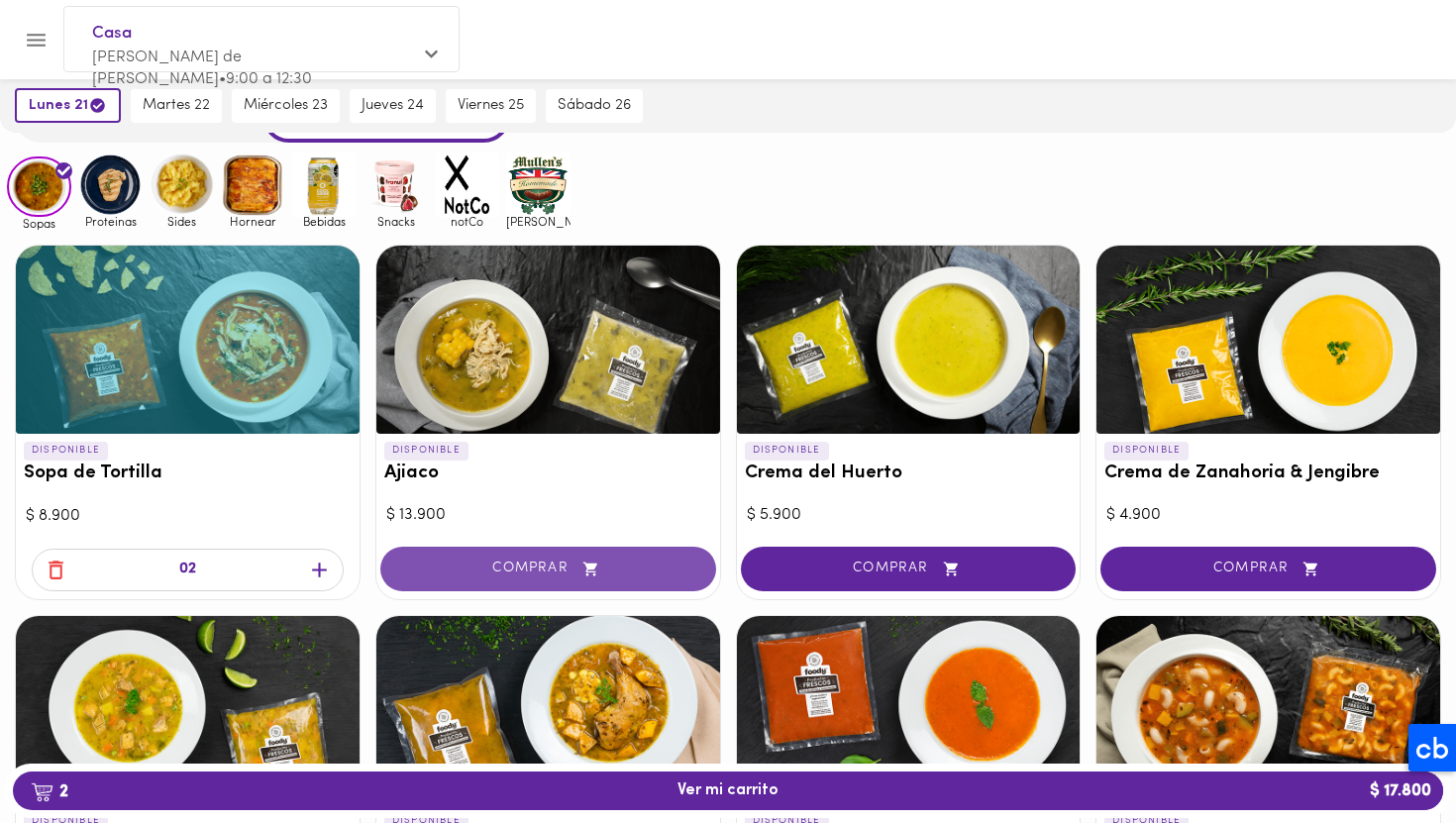 click on "COMPRAR" at bounding box center (548, 568) 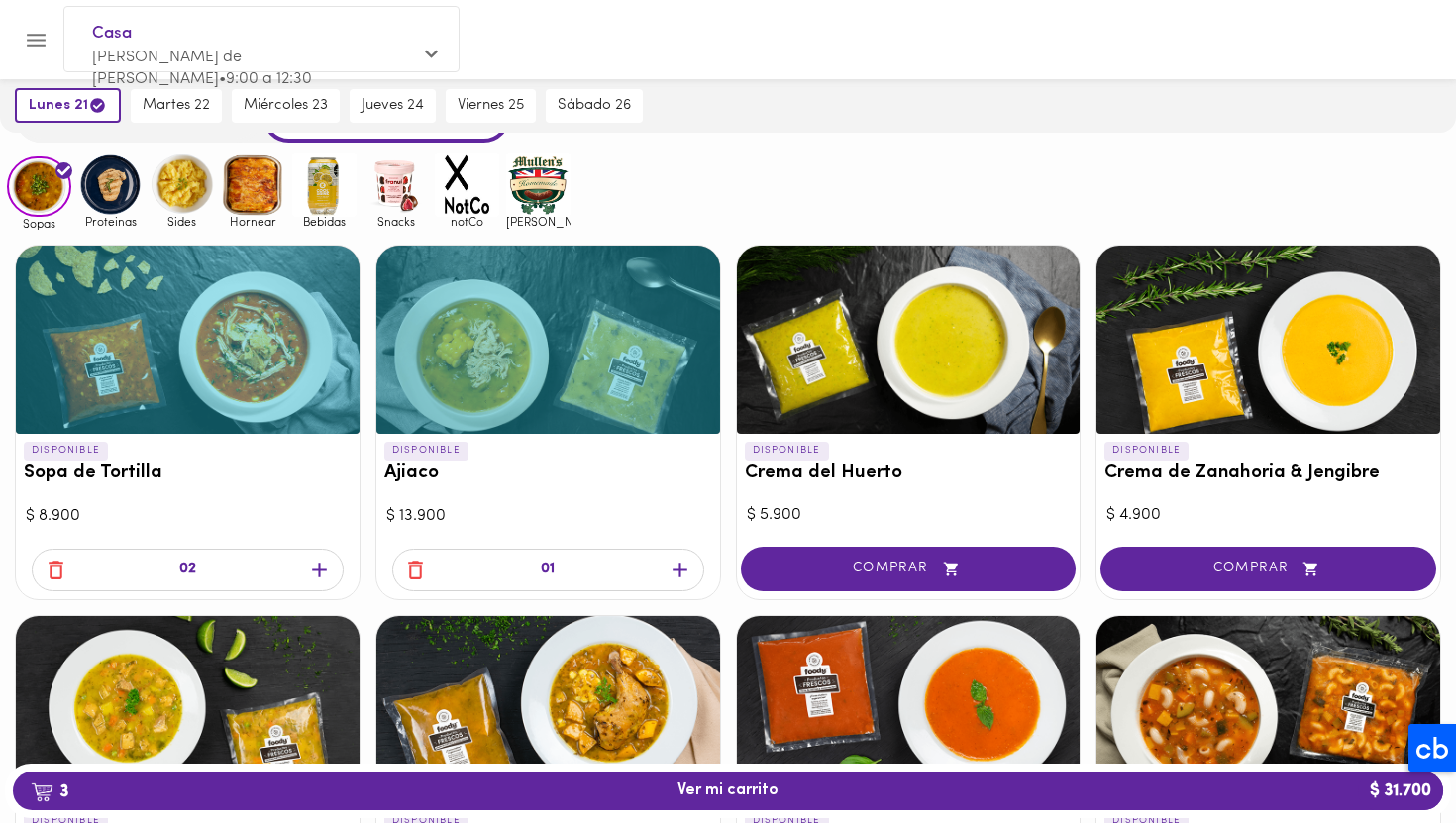 click on "01" at bounding box center (548, 569) 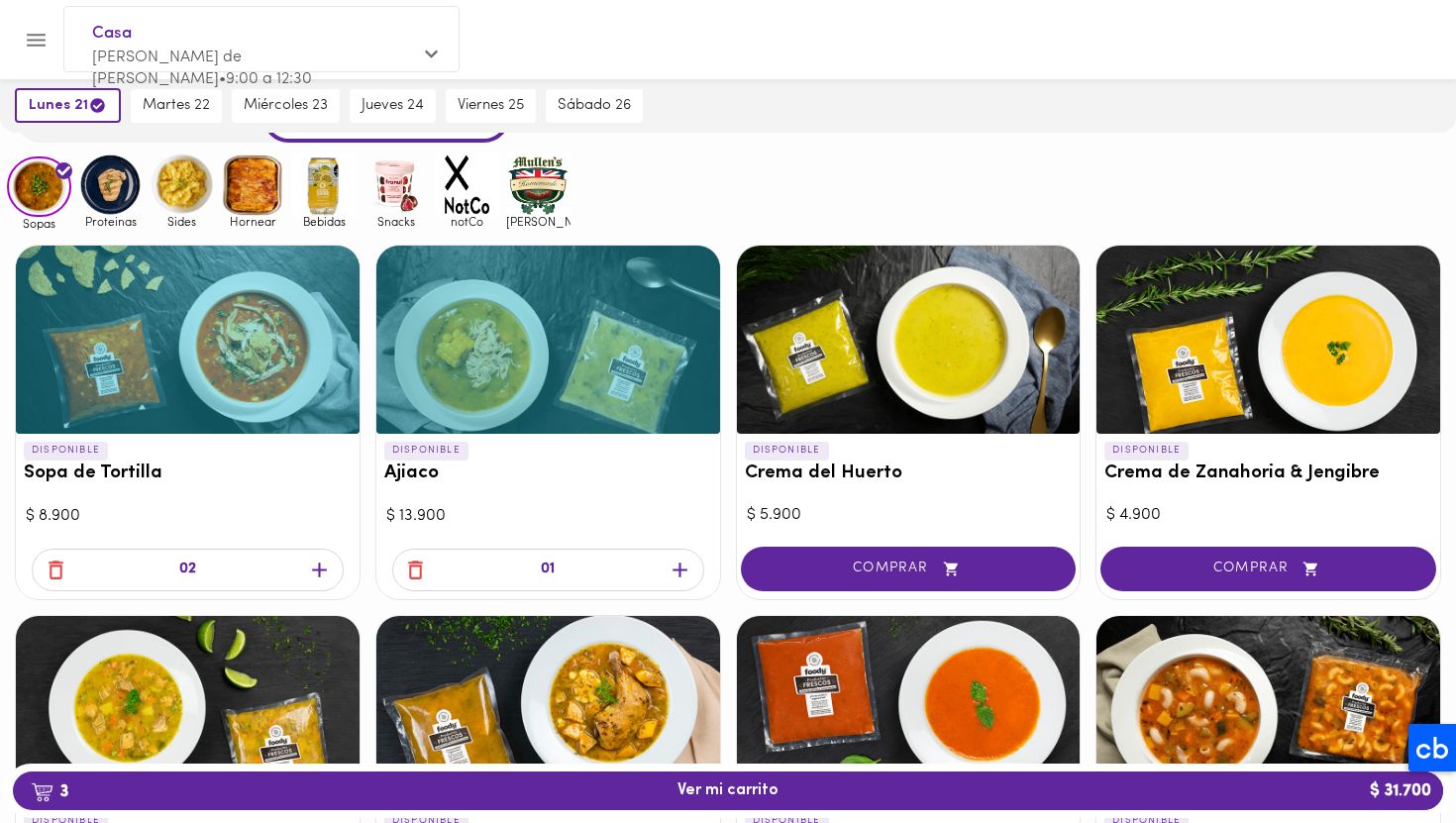 click 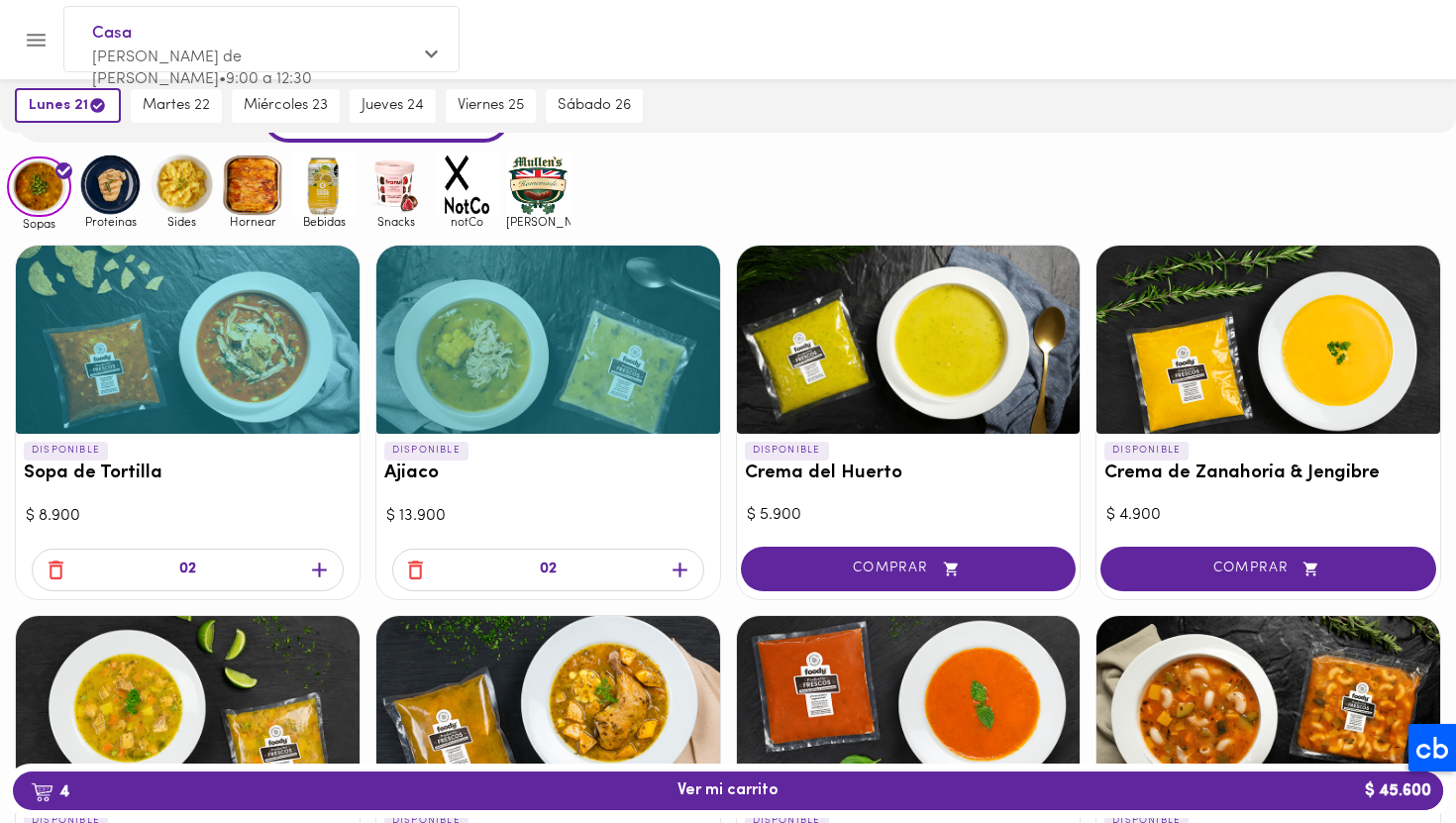 click on "COMPRAR" at bounding box center (1268, 568) 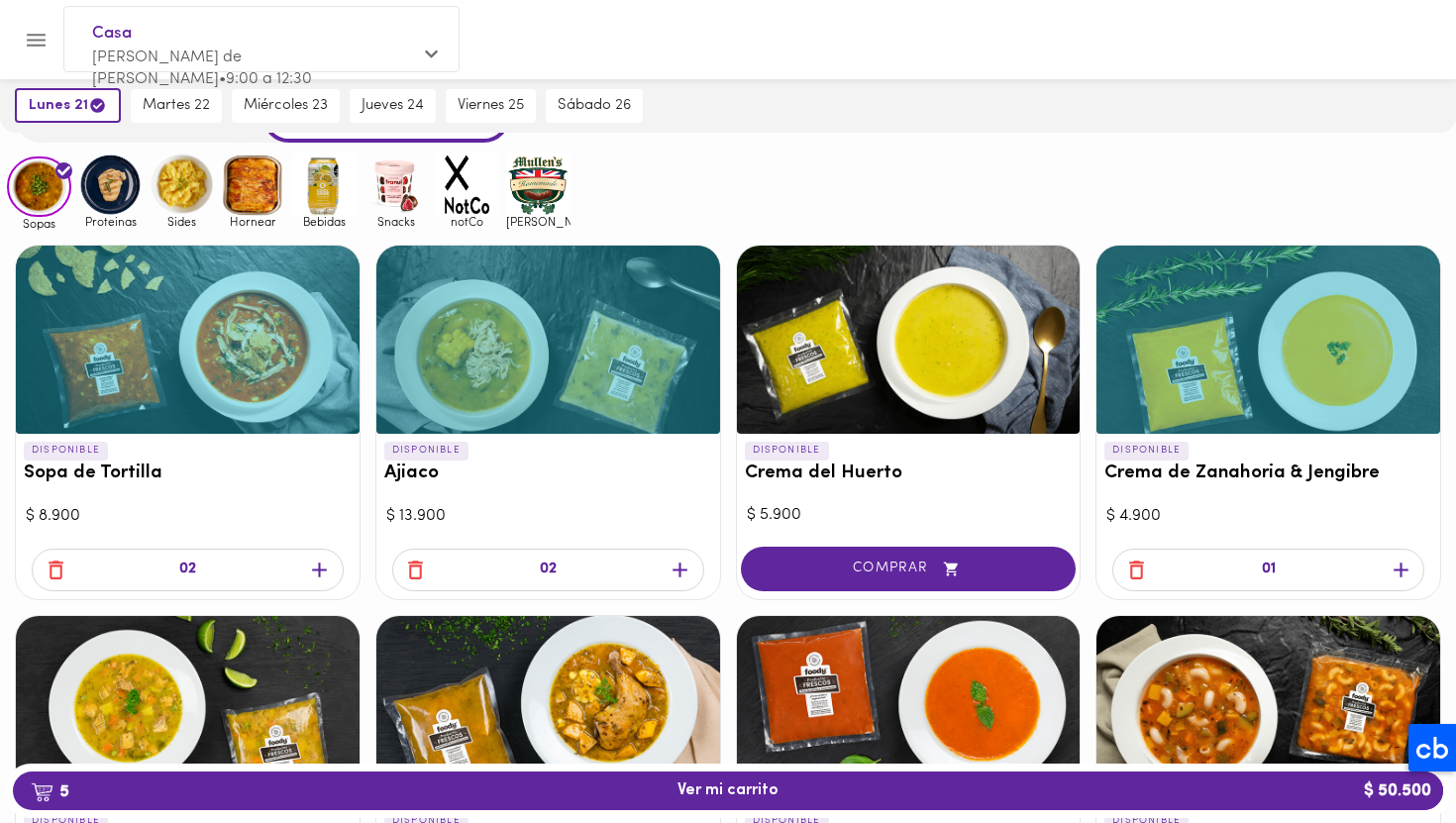 click 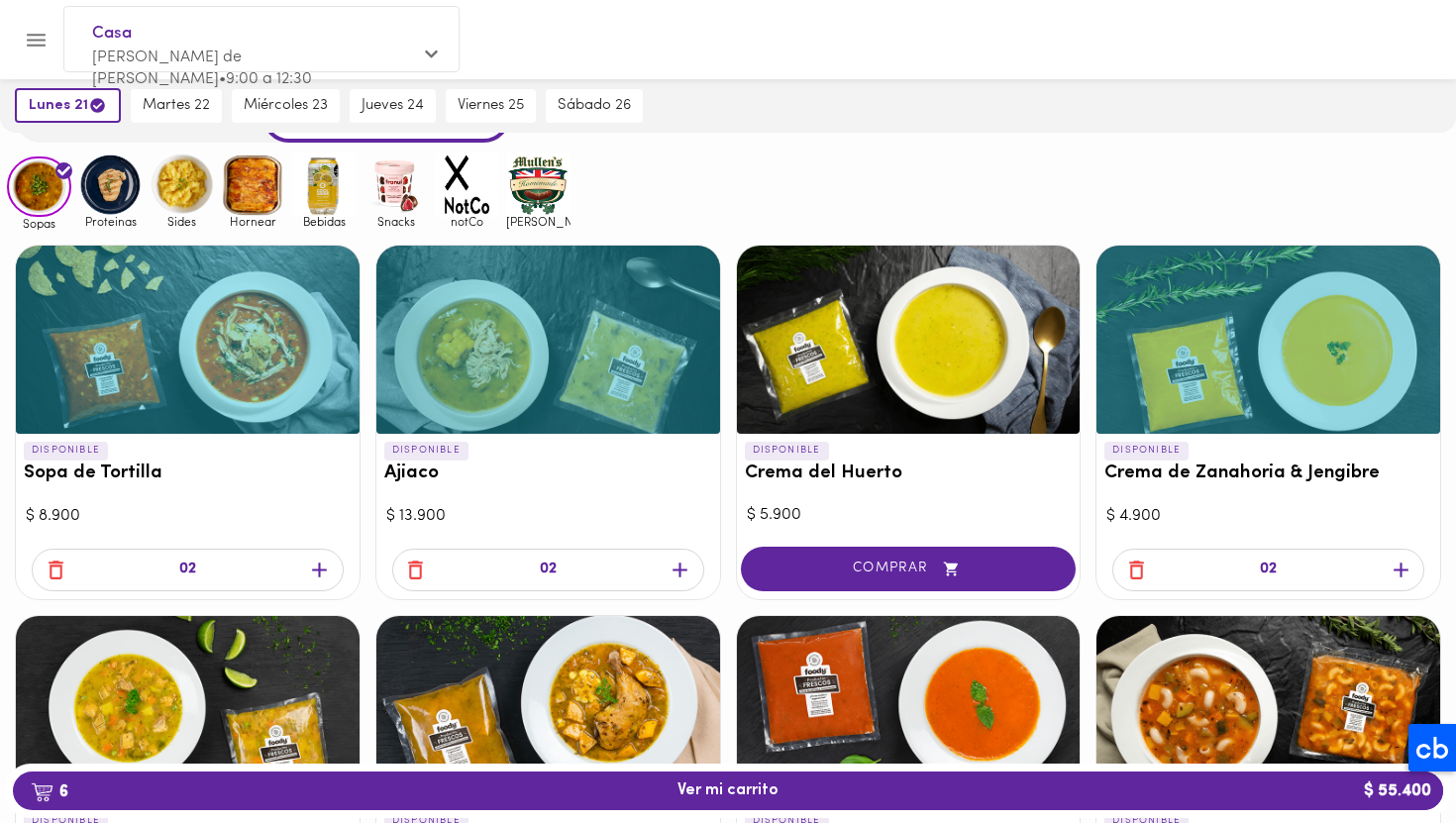 scroll, scrollTop: 463, scrollLeft: 0, axis: vertical 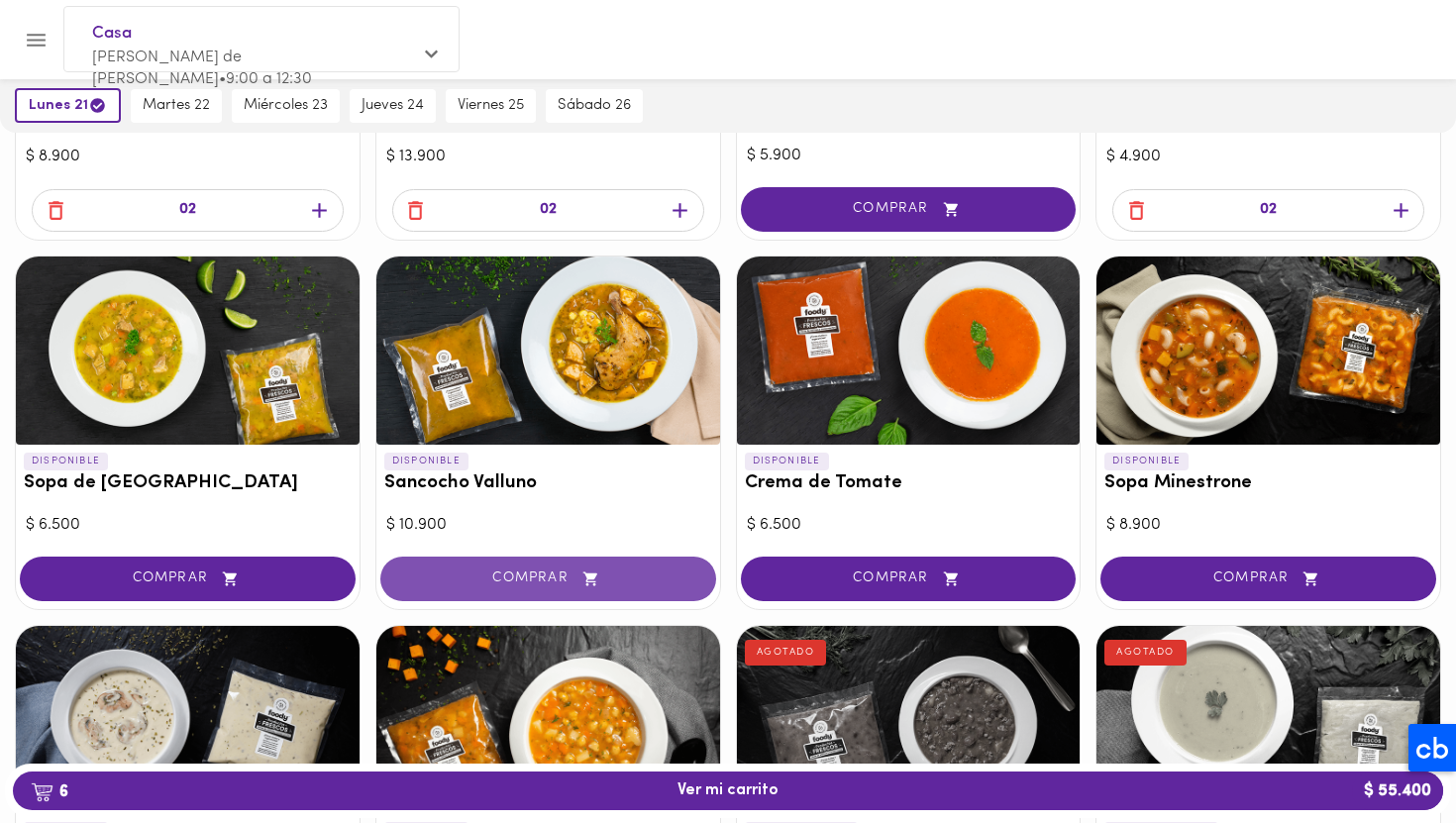 click on "COMPRAR" at bounding box center [548, 578] 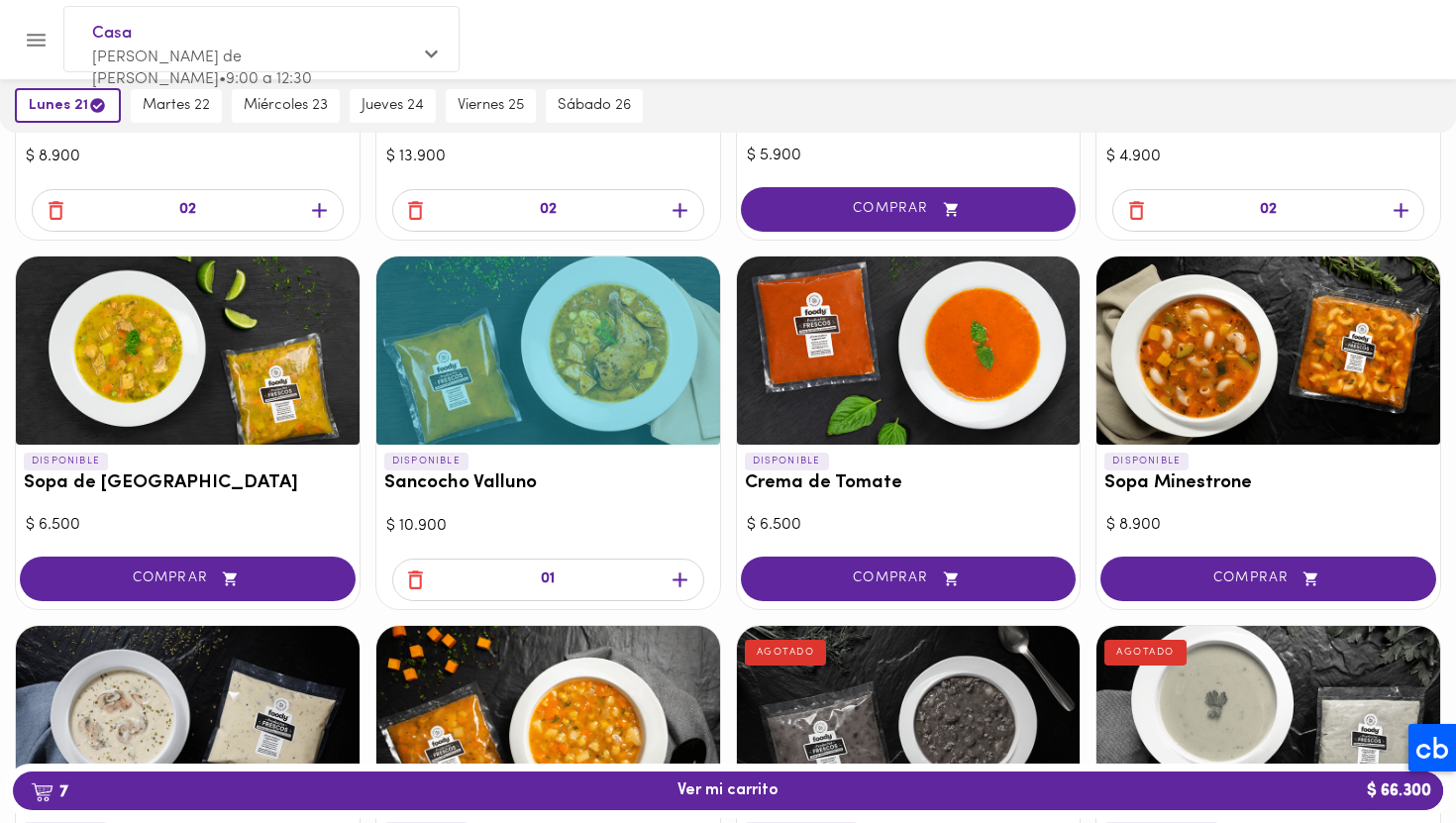 click 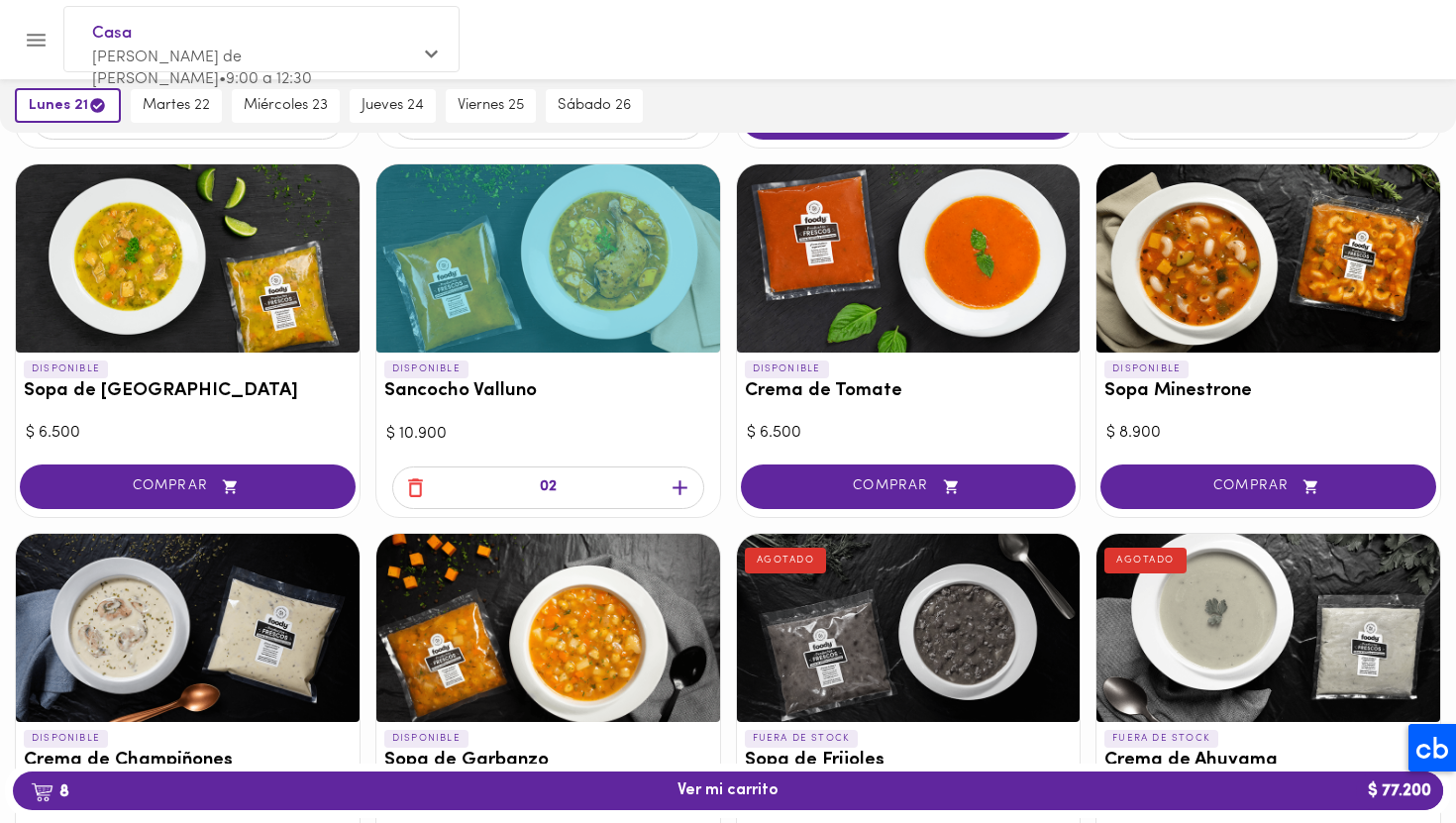 scroll, scrollTop: 601, scrollLeft: 0, axis: vertical 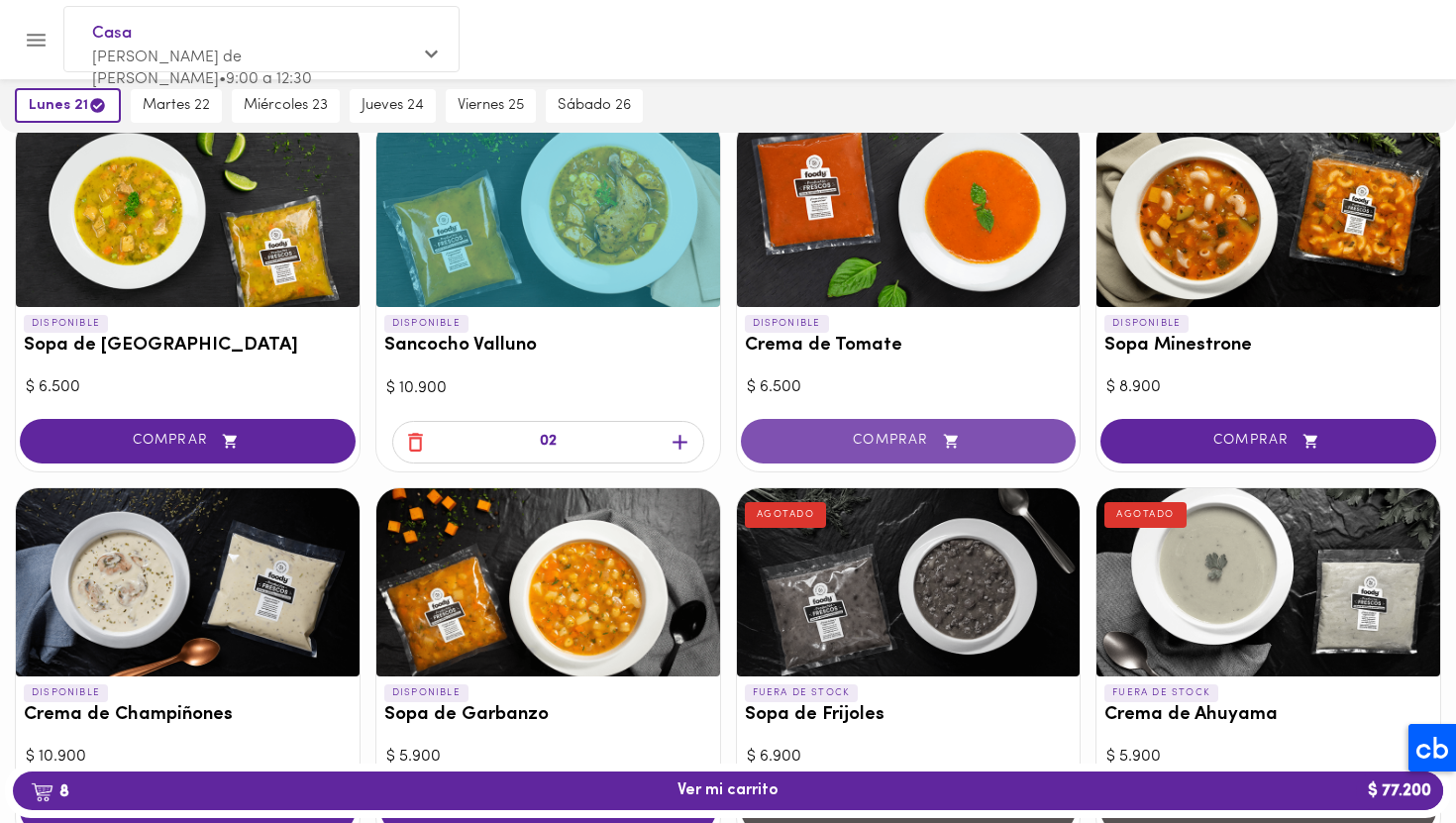 click on "COMPRAR" at bounding box center [908, 441] 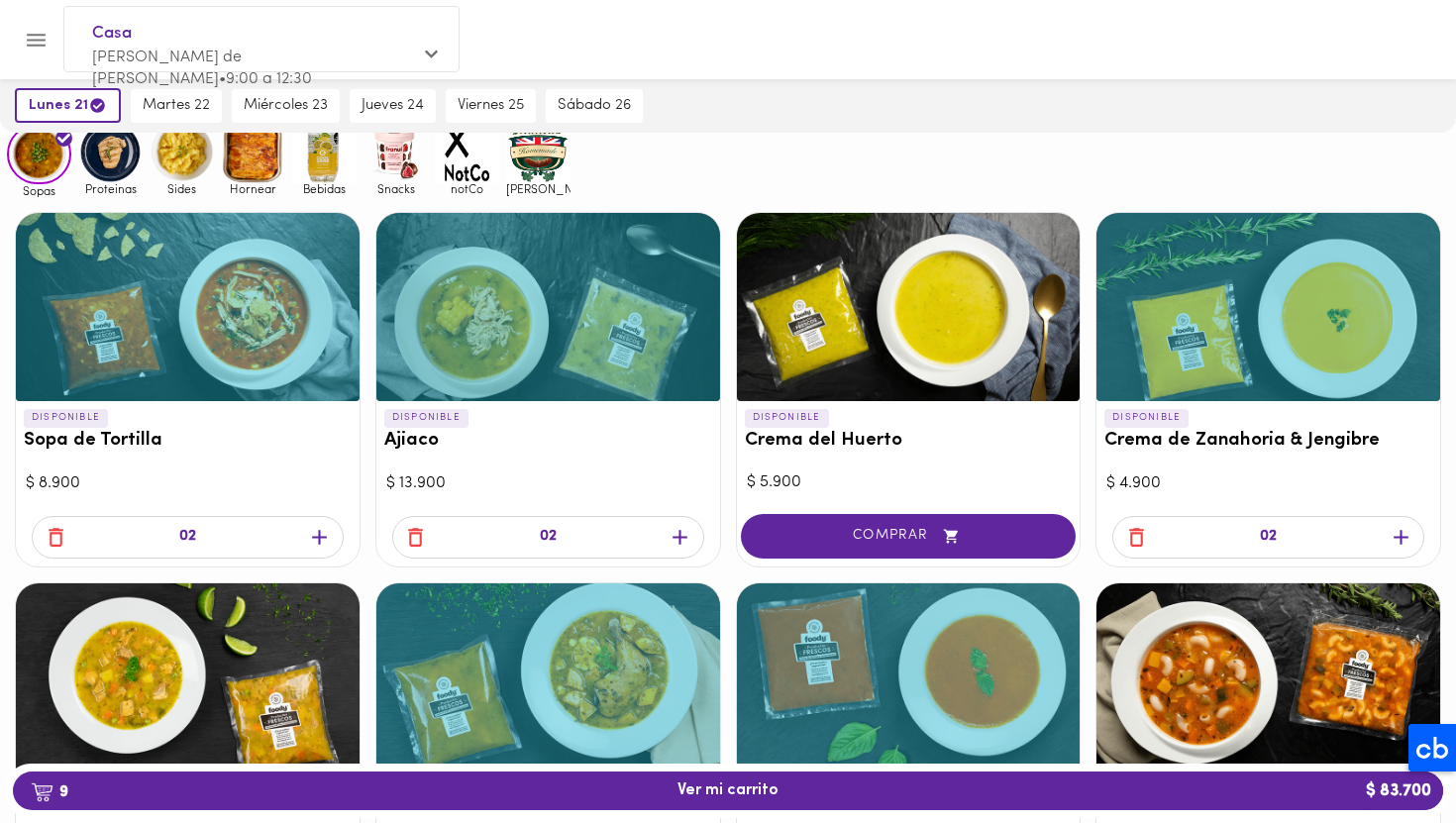 scroll, scrollTop: 0, scrollLeft: 0, axis: both 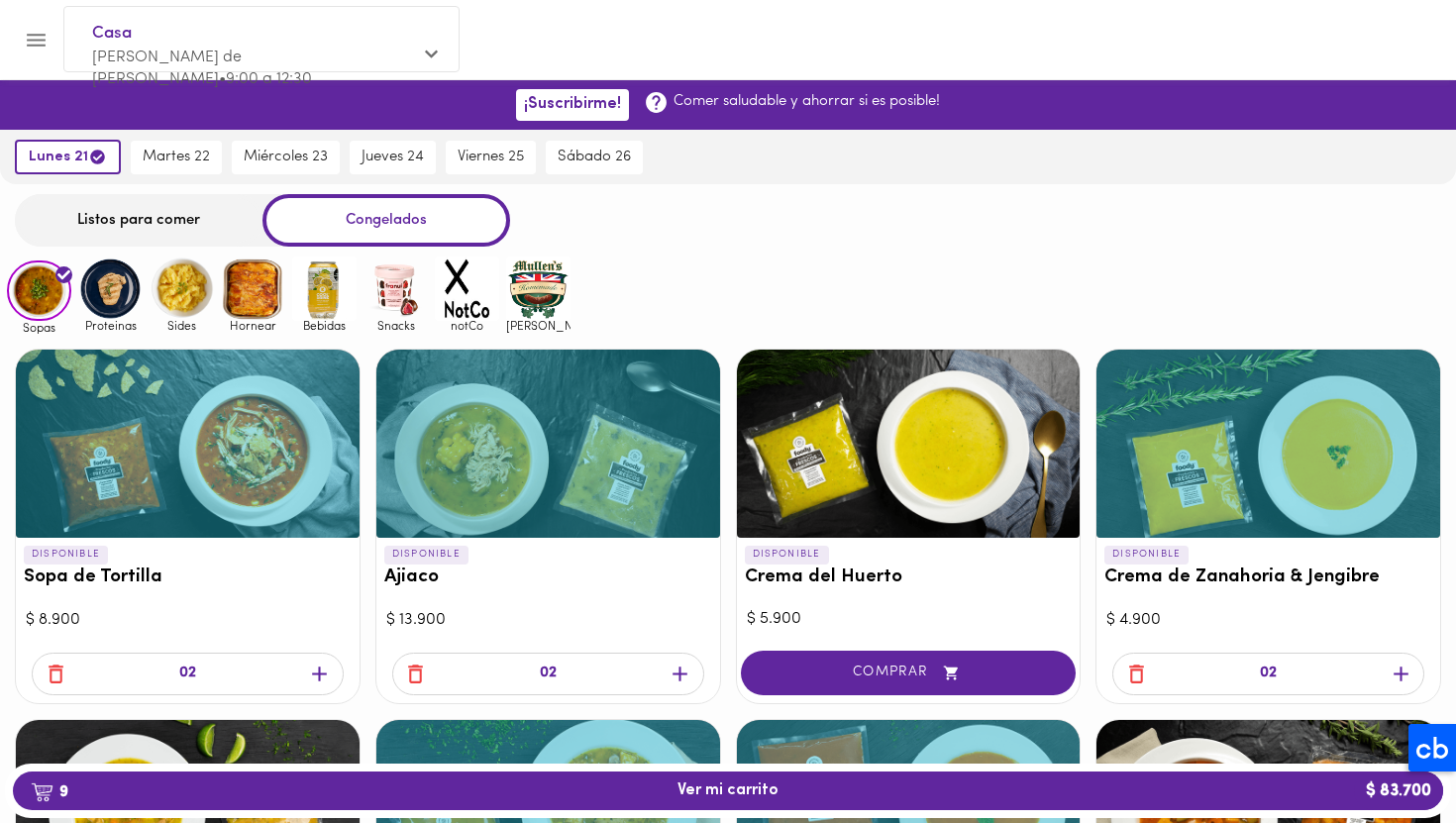 click at bounding box center [110, 288] 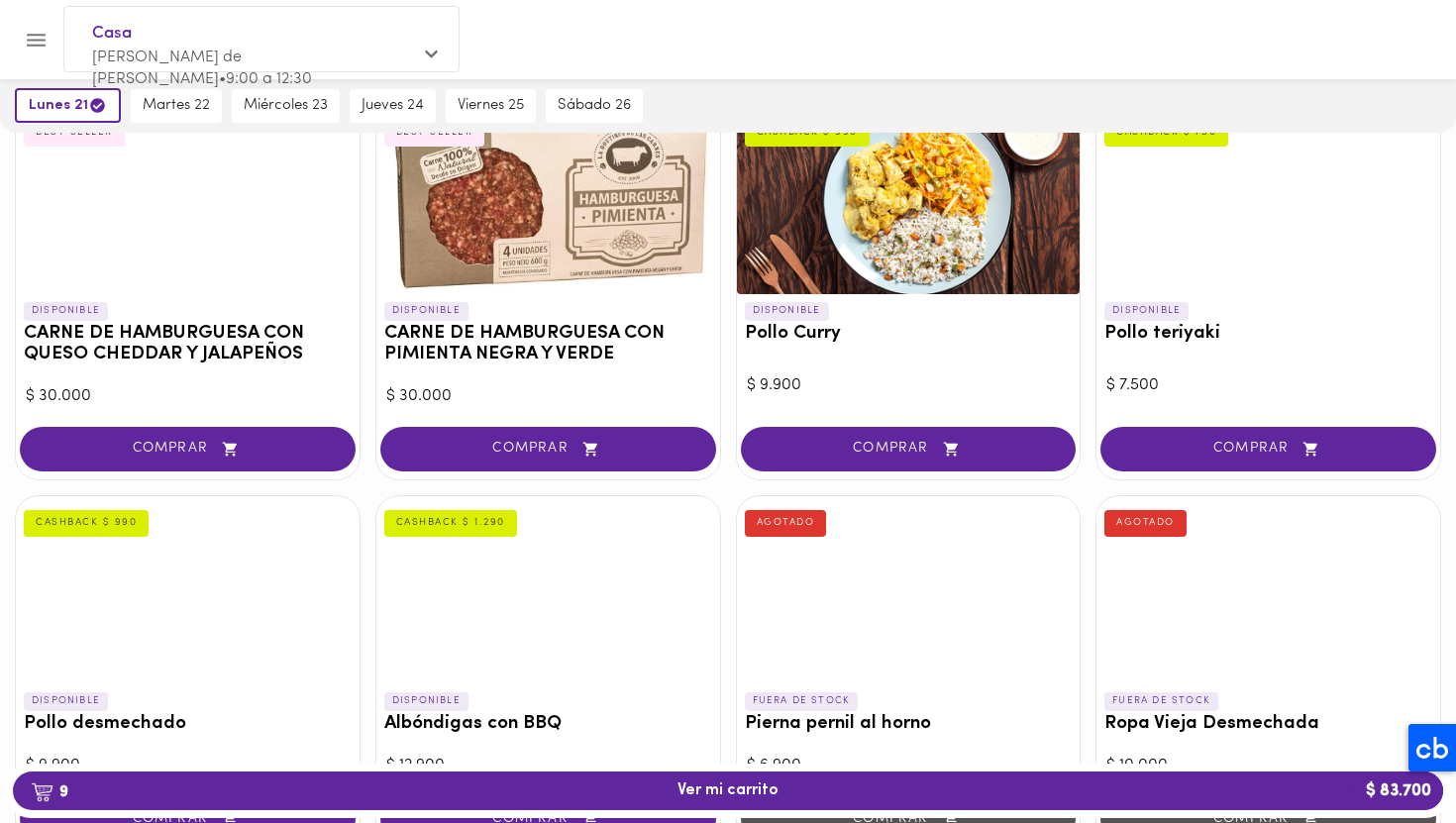 scroll, scrollTop: 127, scrollLeft: 0, axis: vertical 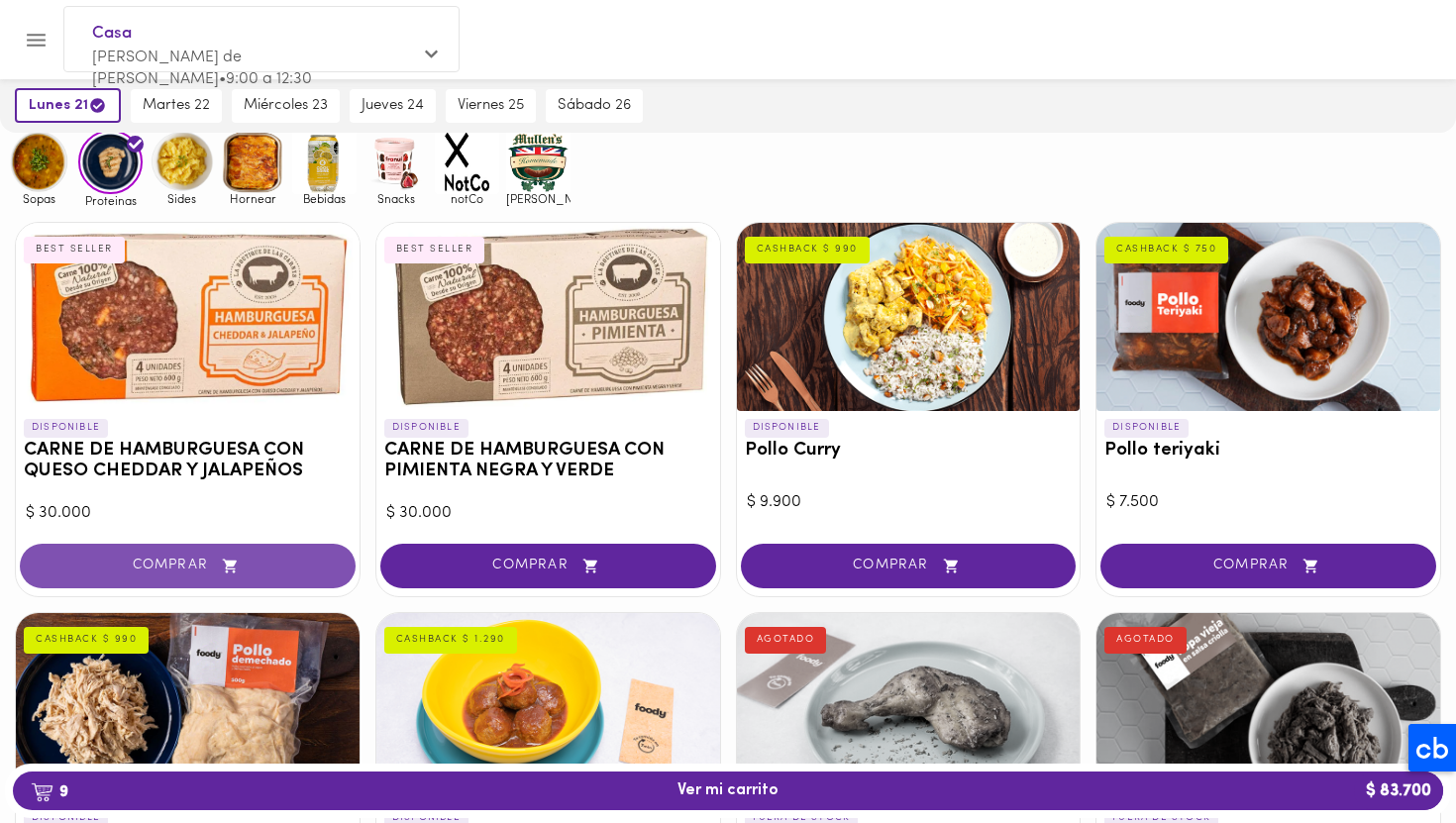 click on "COMPRAR" at bounding box center [187, 566] 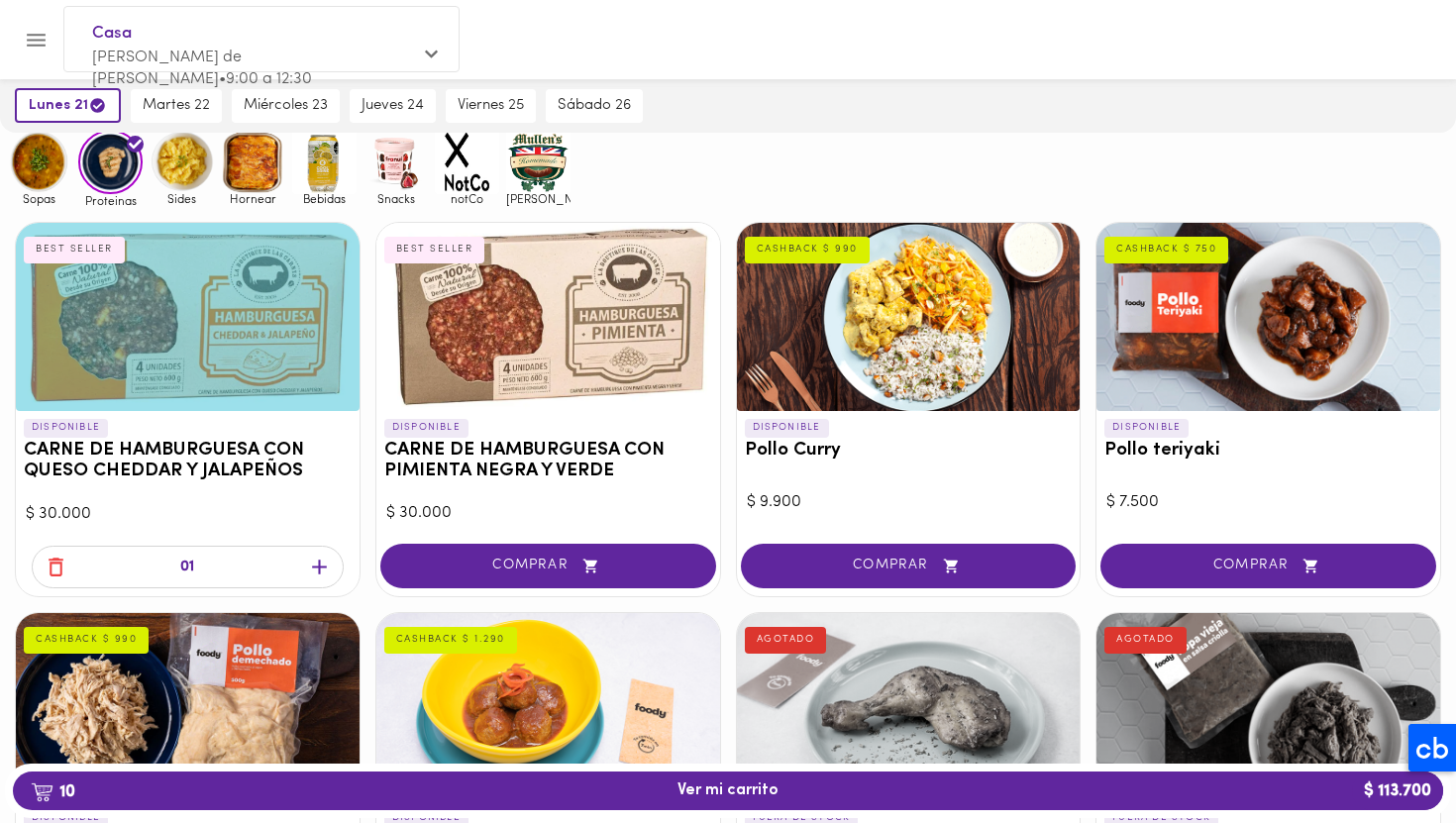 click 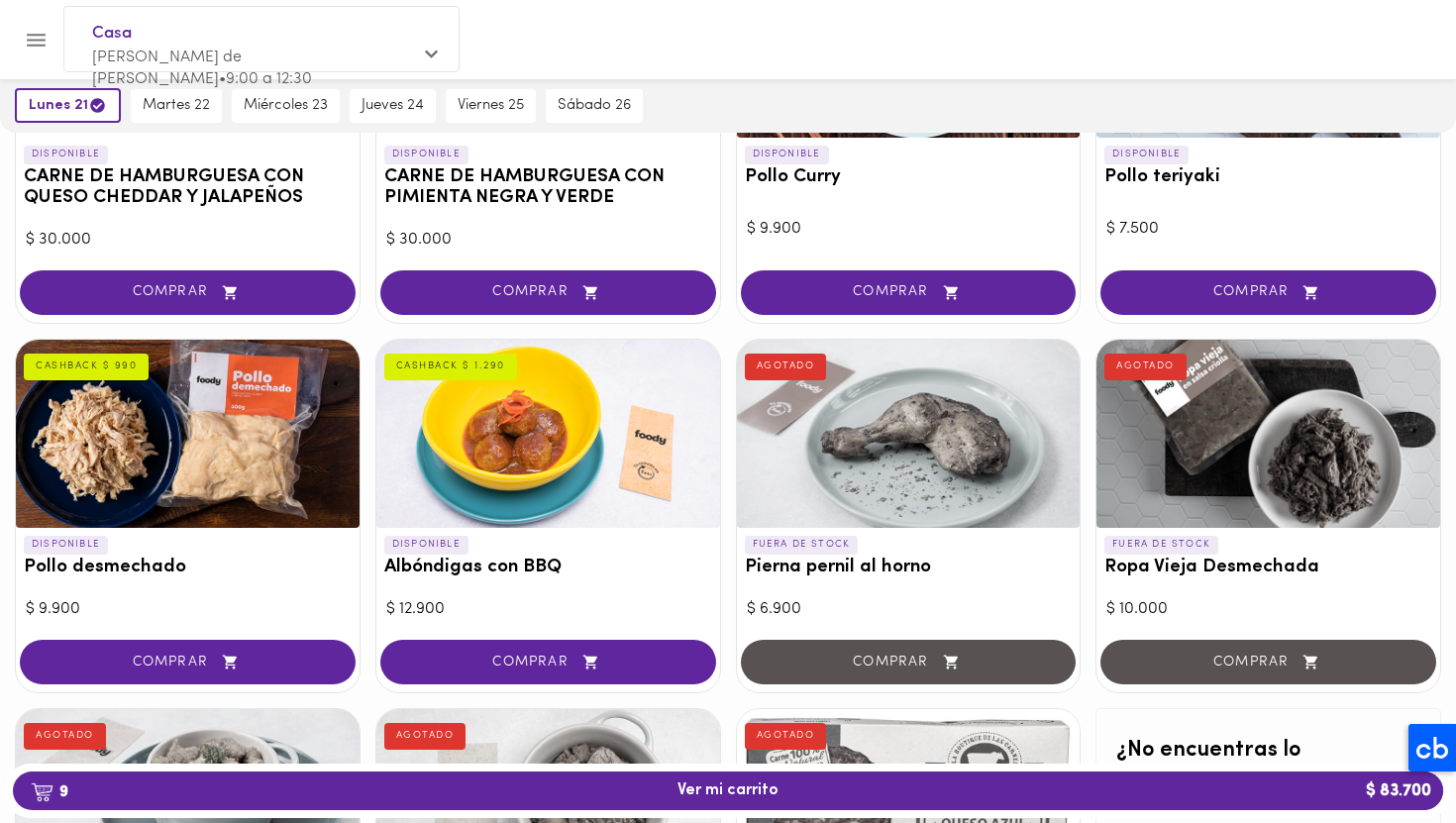 scroll, scrollTop: 552, scrollLeft: 0, axis: vertical 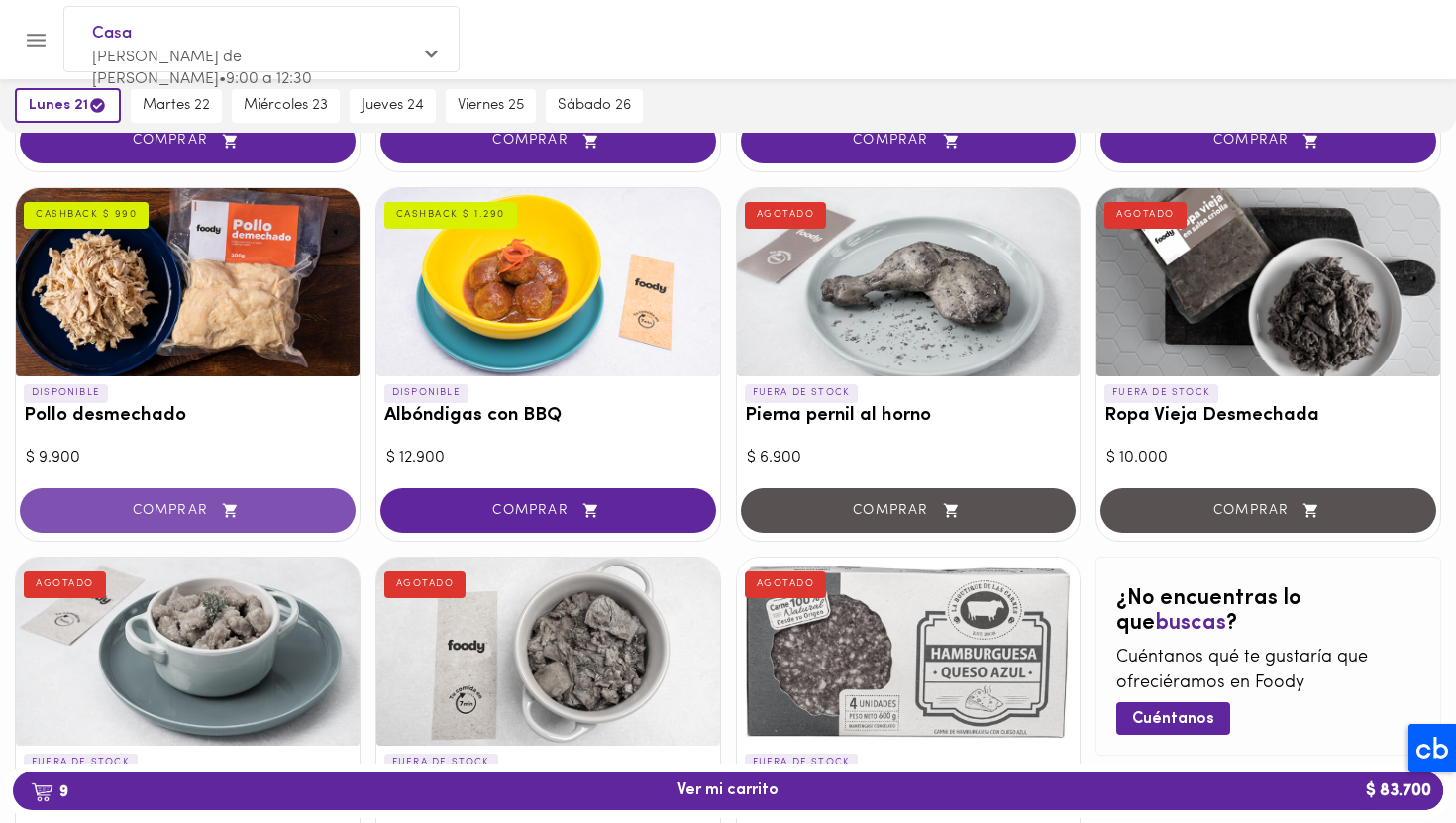 click on "COMPRAR" at bounding box center (187, 510) 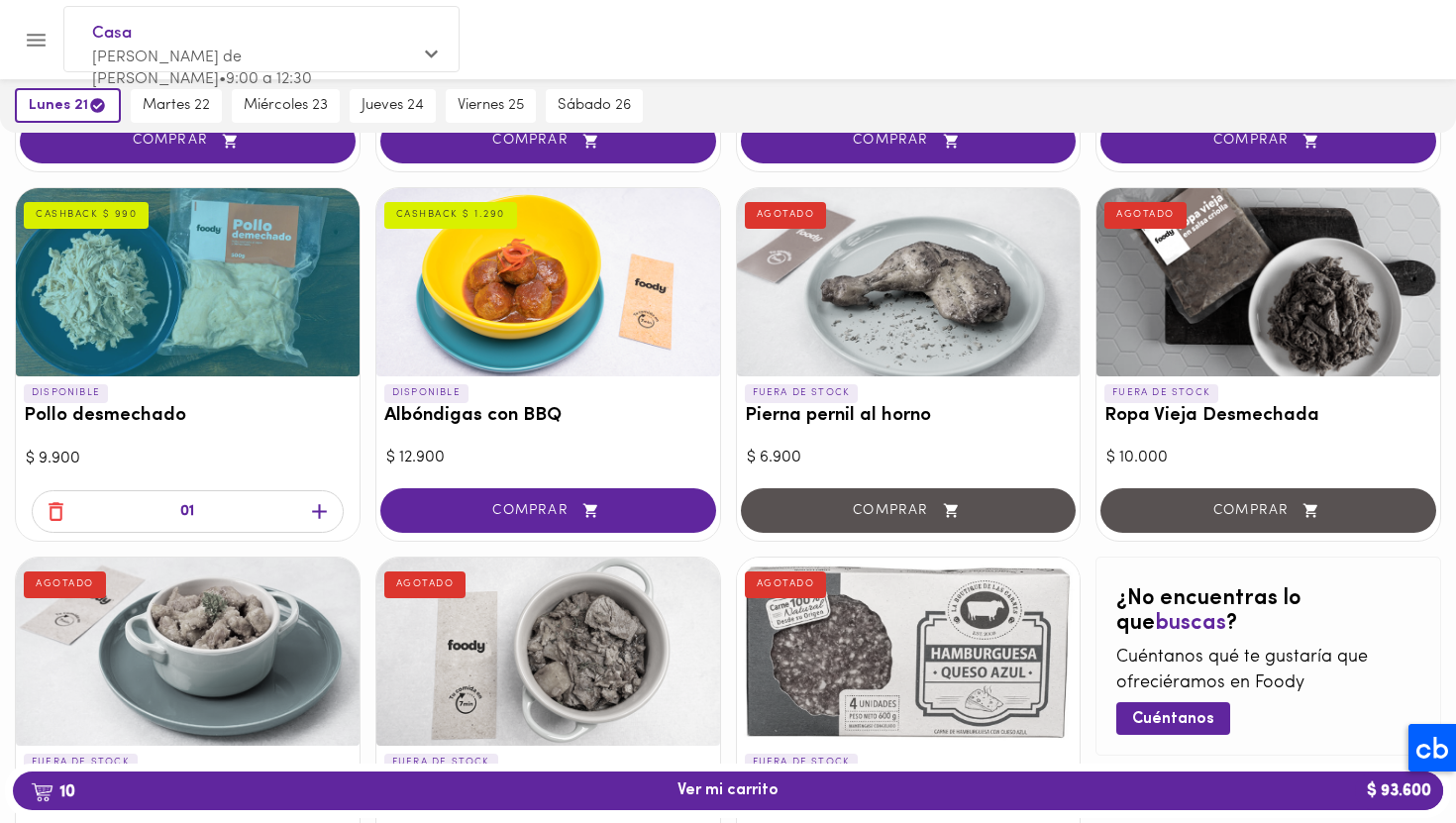 click 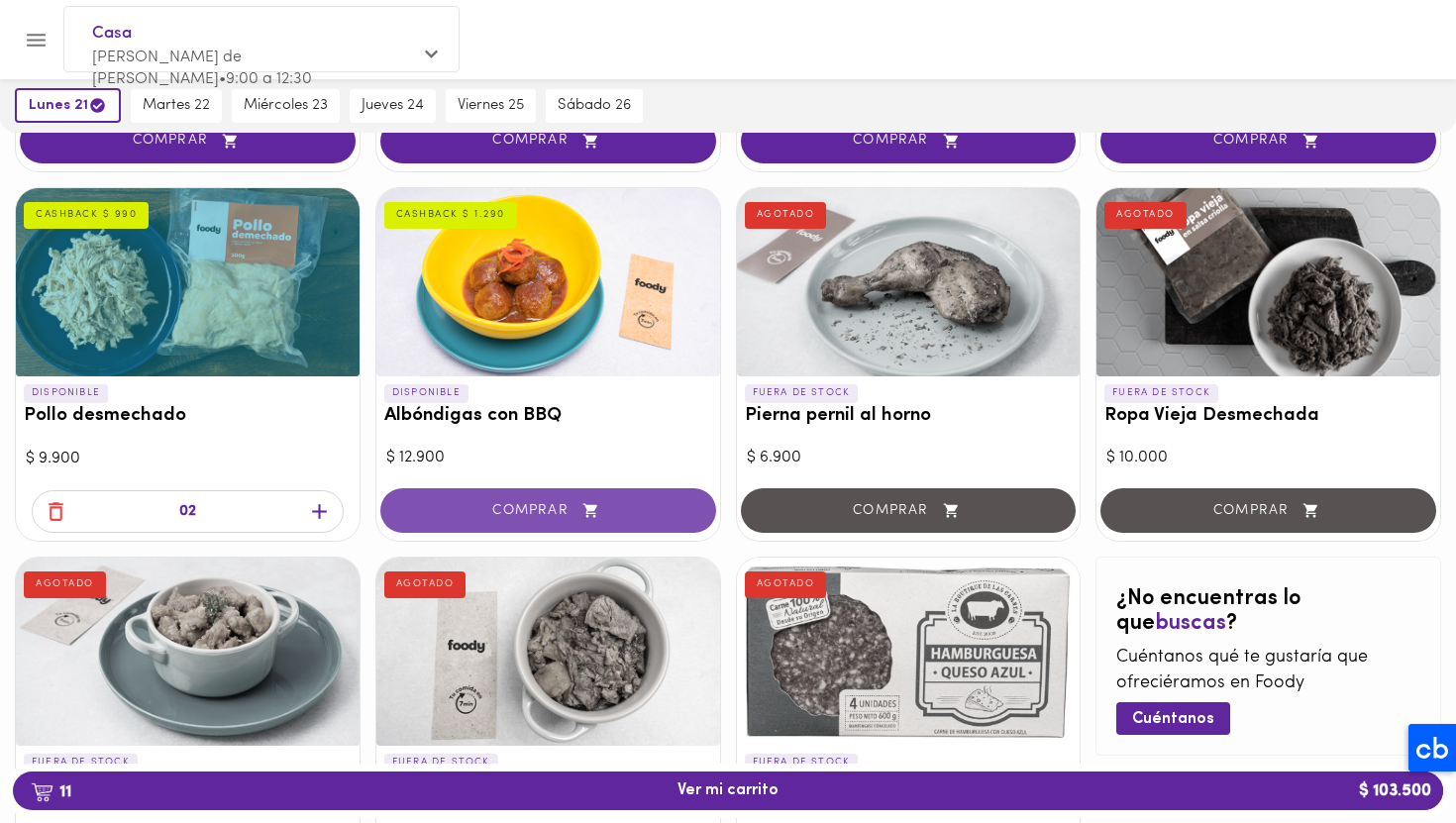 click on "COMPRAR" at bounding box center (548, 510) 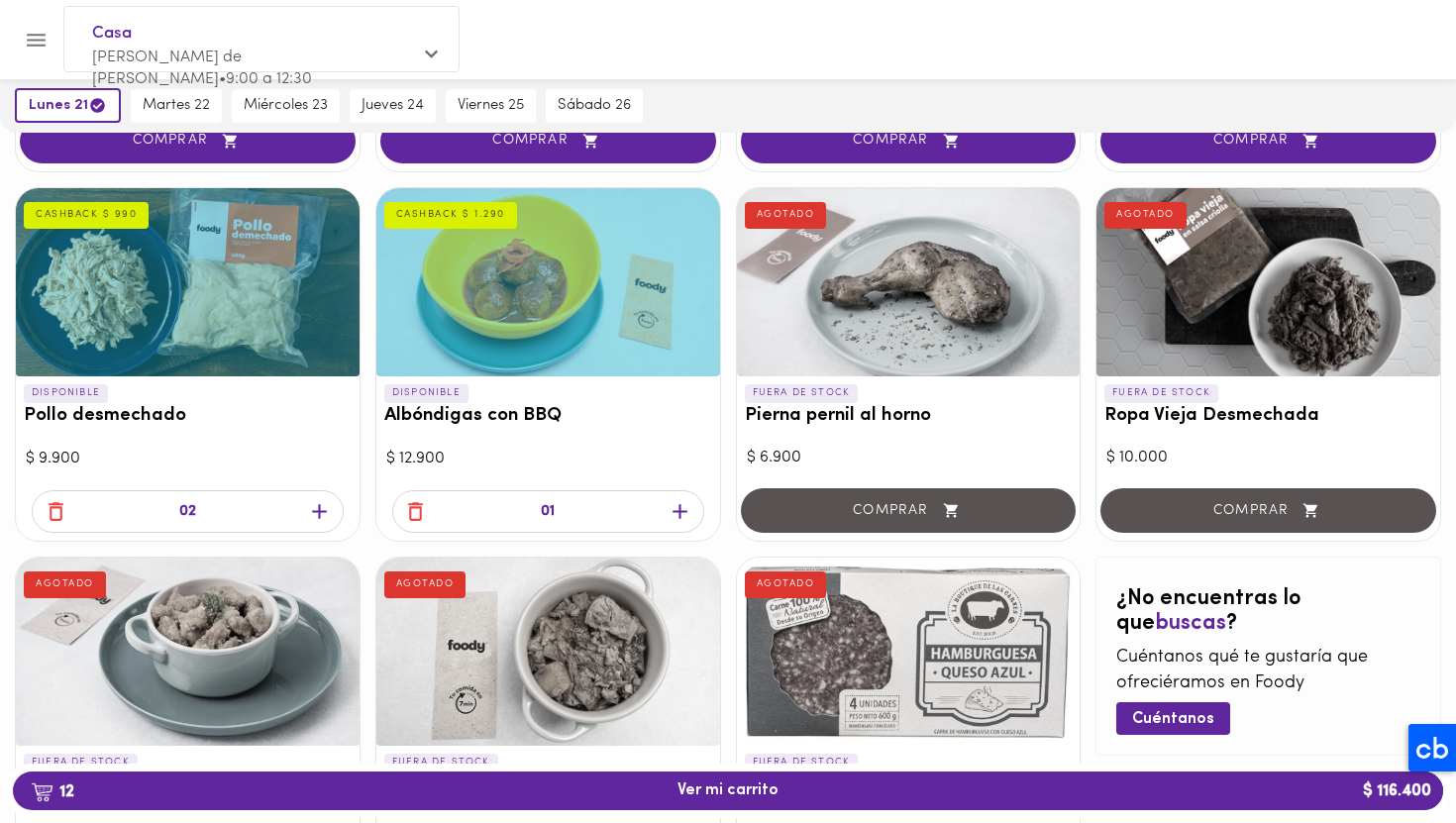 click 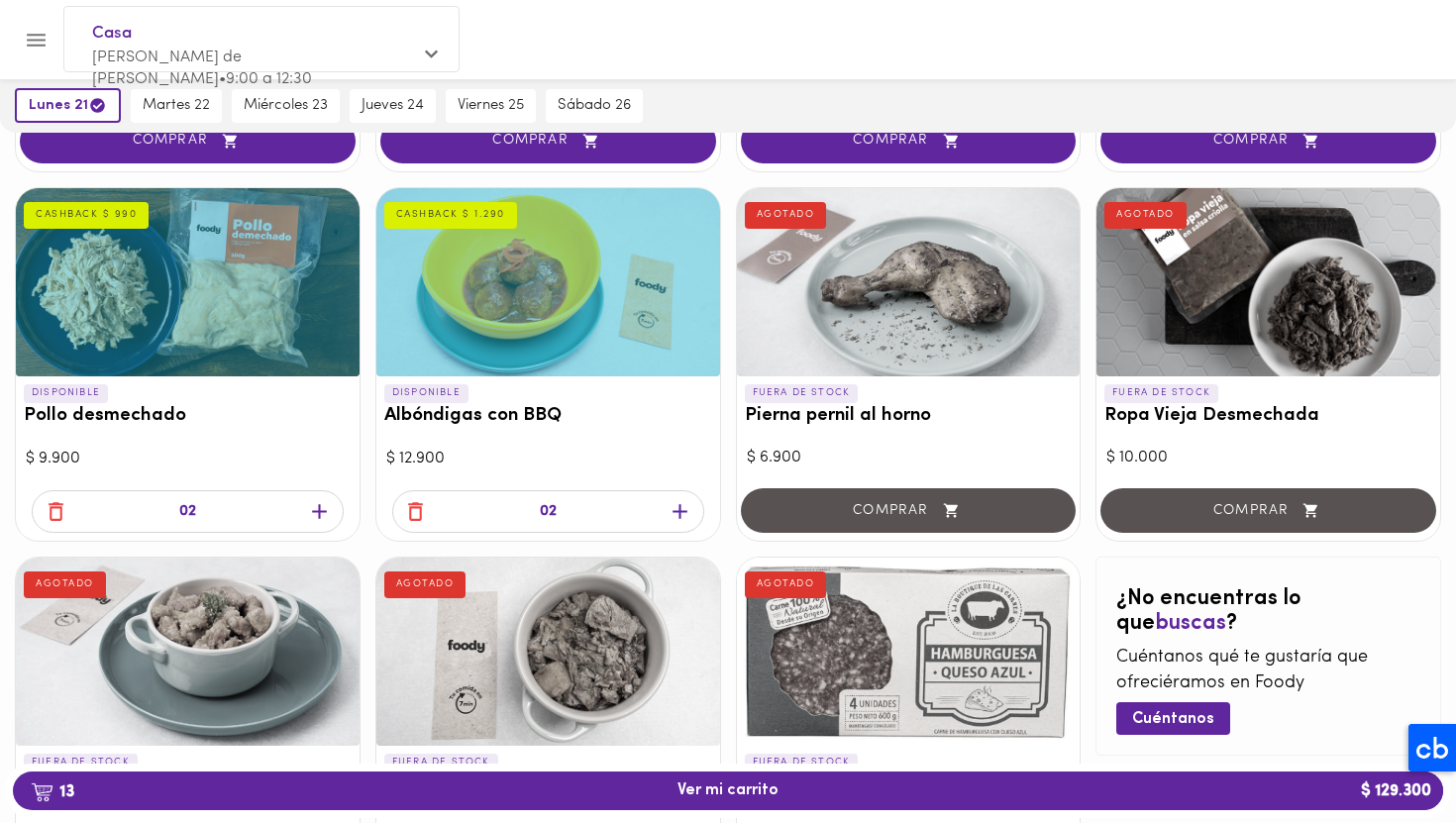 click 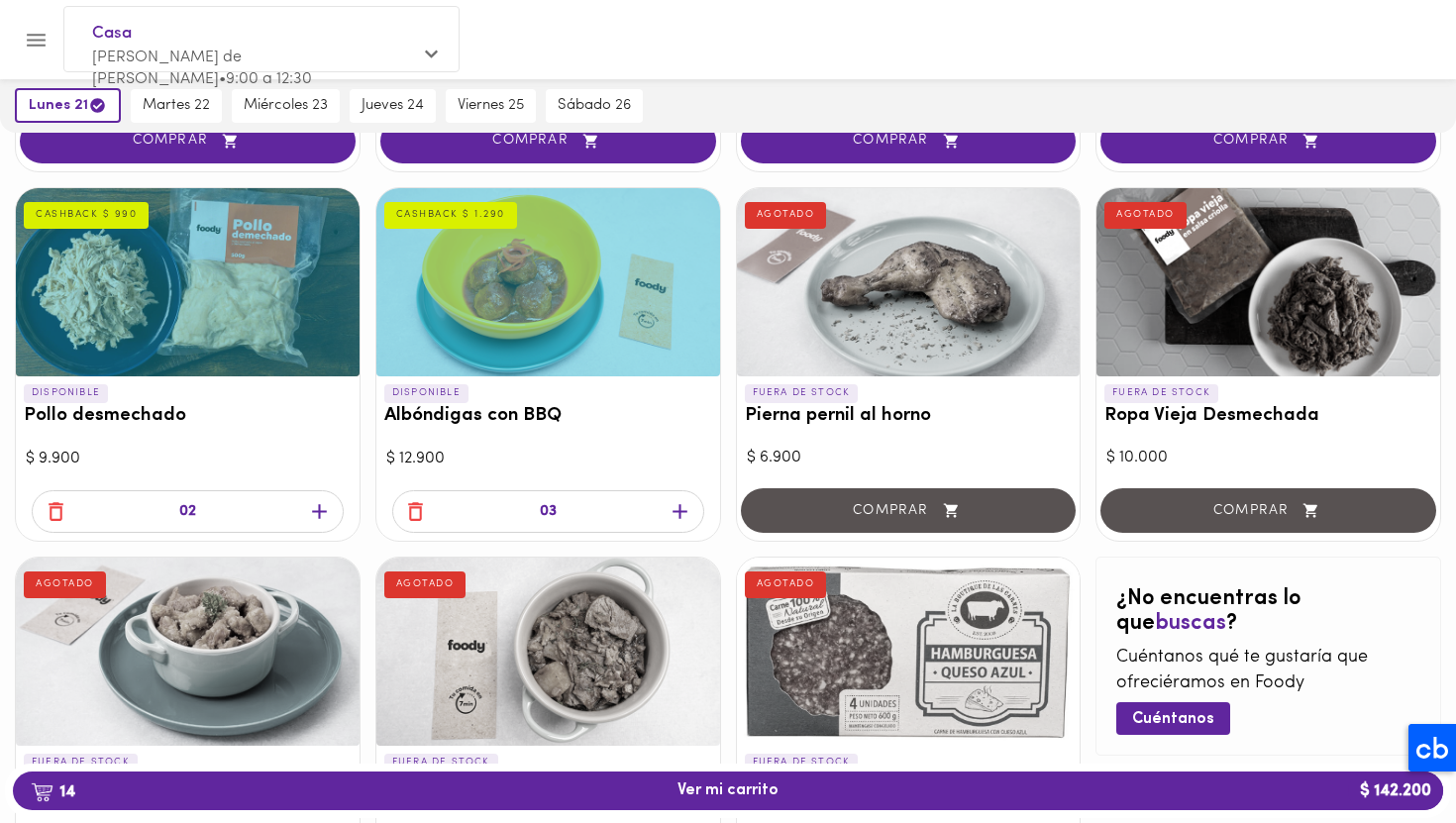 click 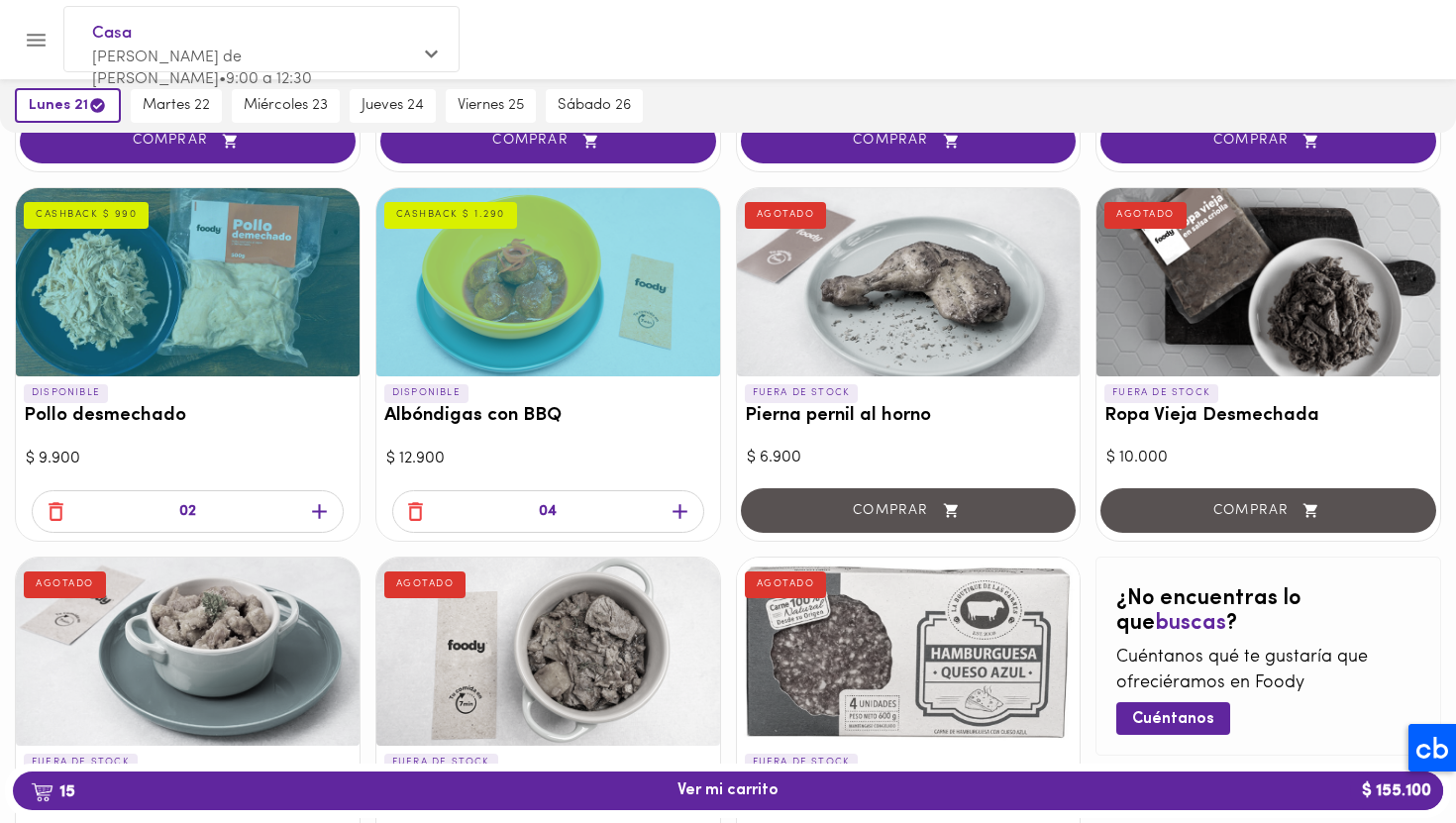 click 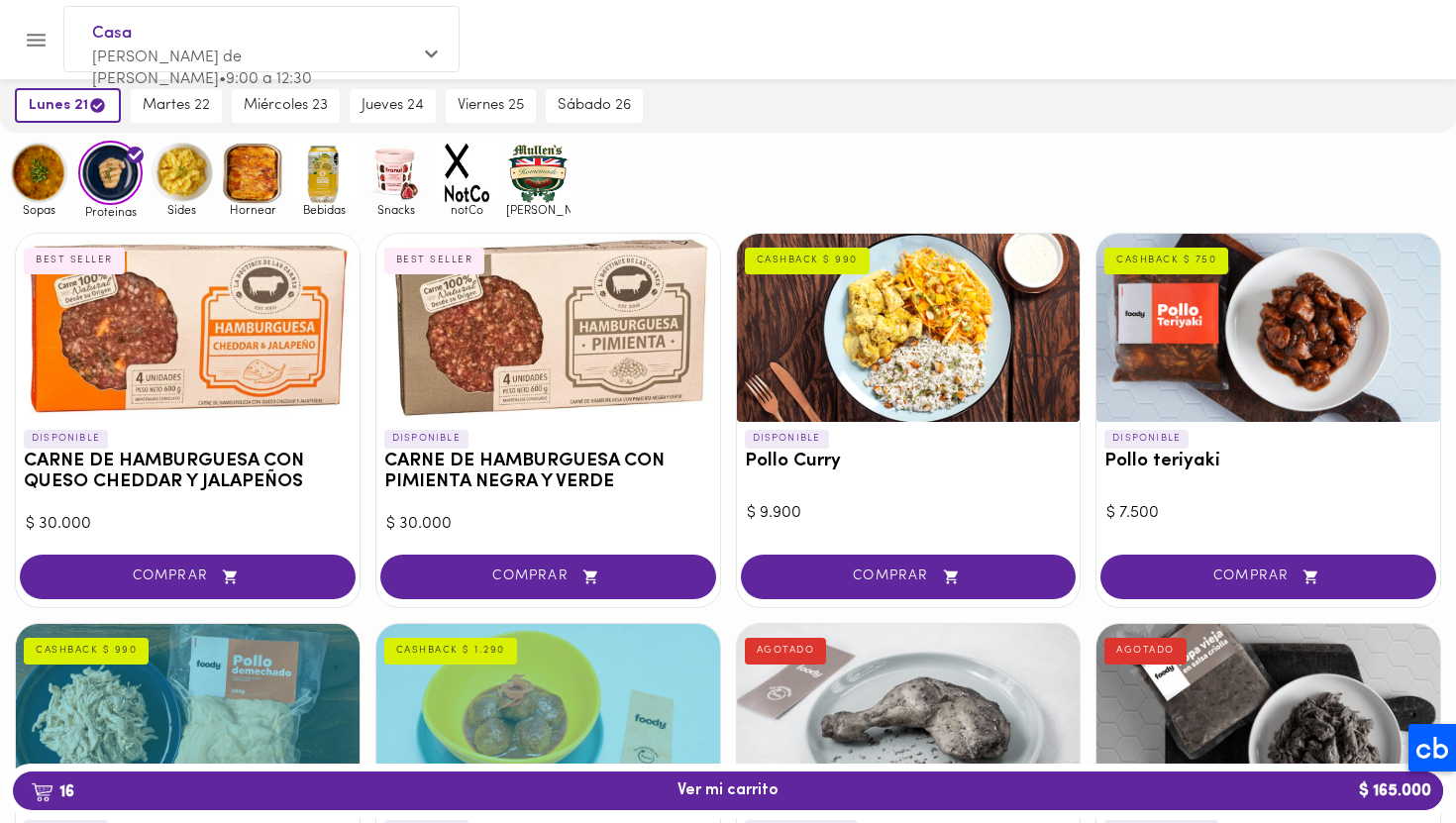 scroll, scrollTop: 120, scrollLeft: 0, axis: vertical 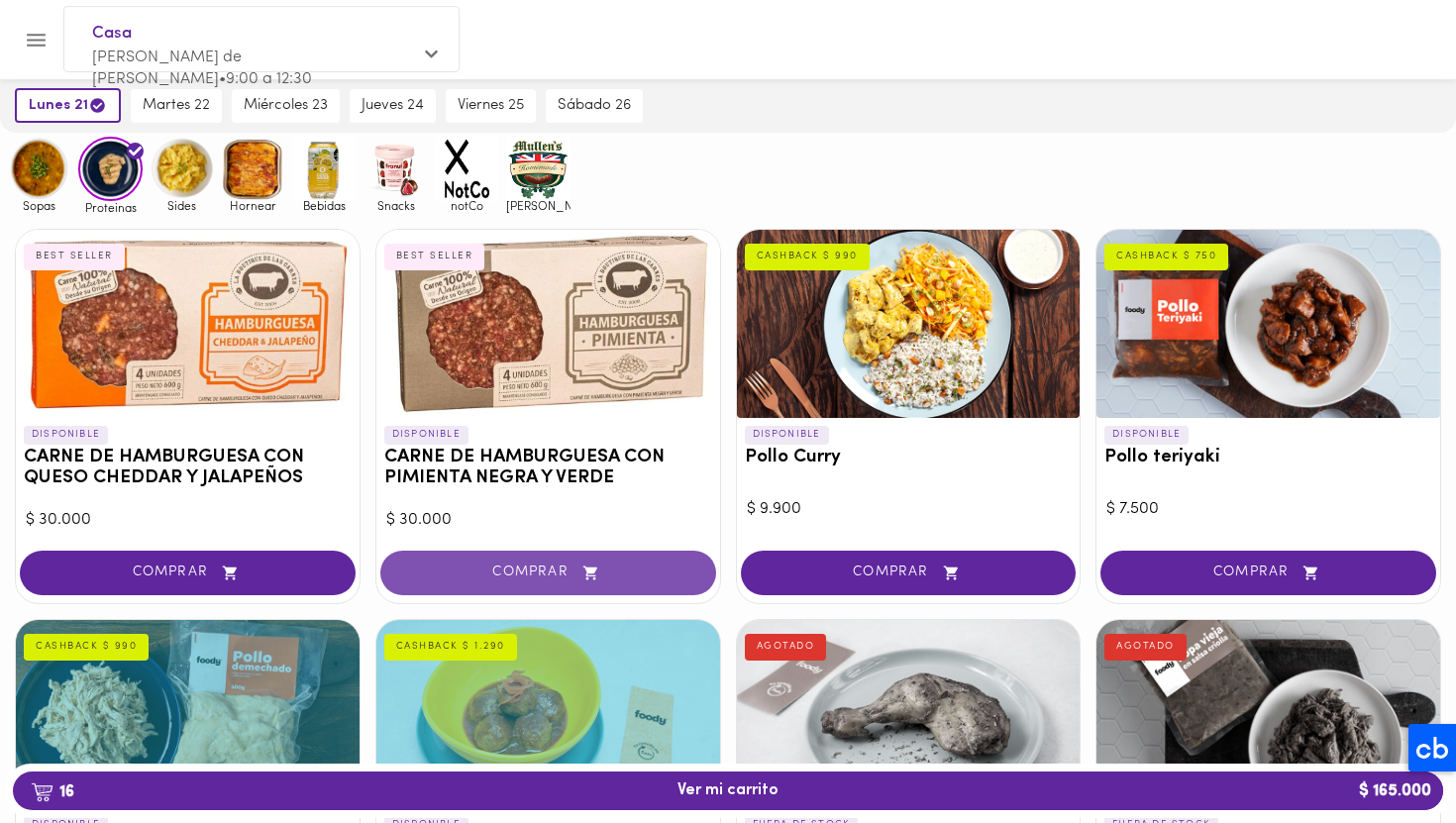 click on "COMPRAR" at bounding box center [548, 572] 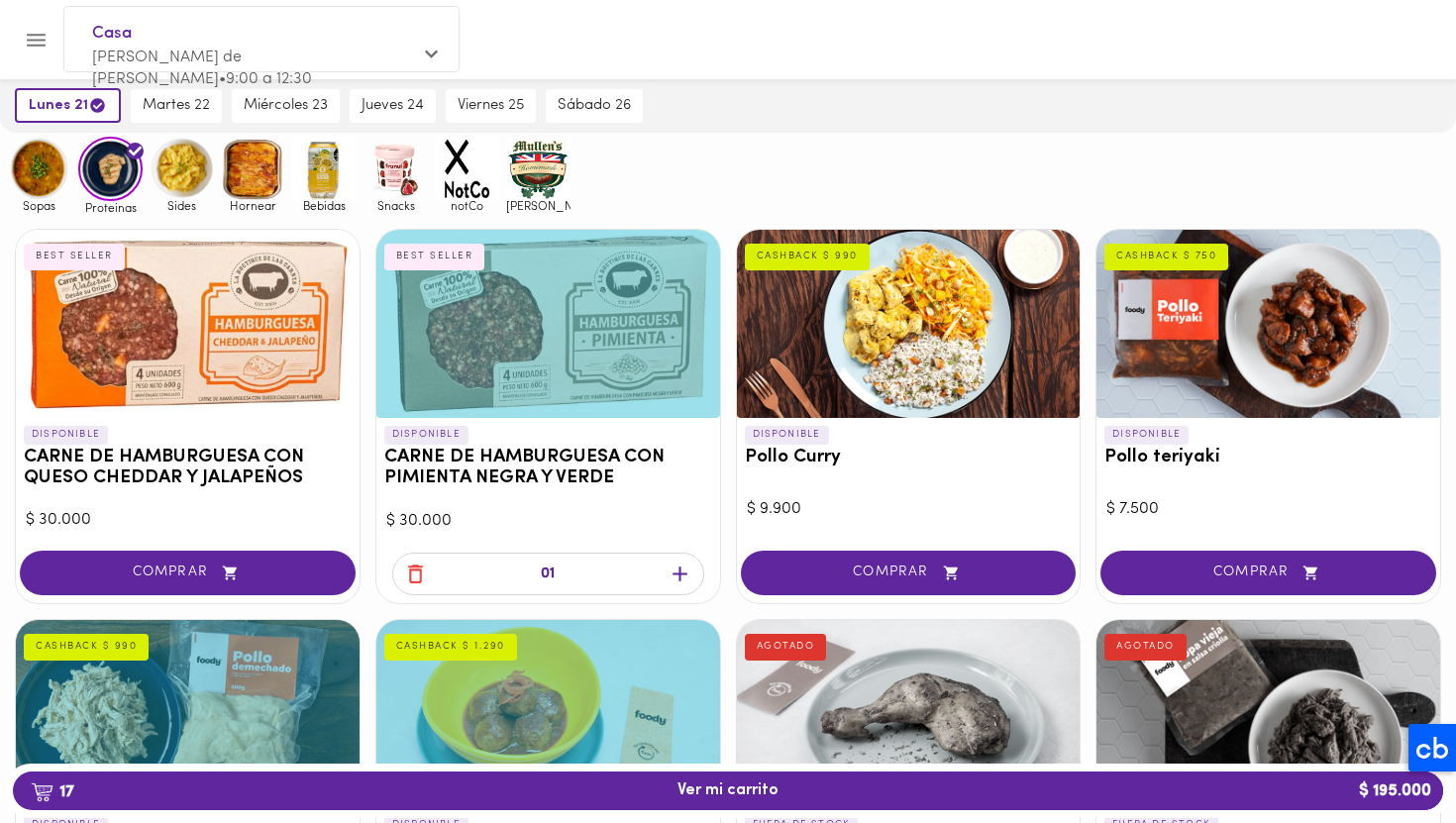 click at bounding box center (181, 168) 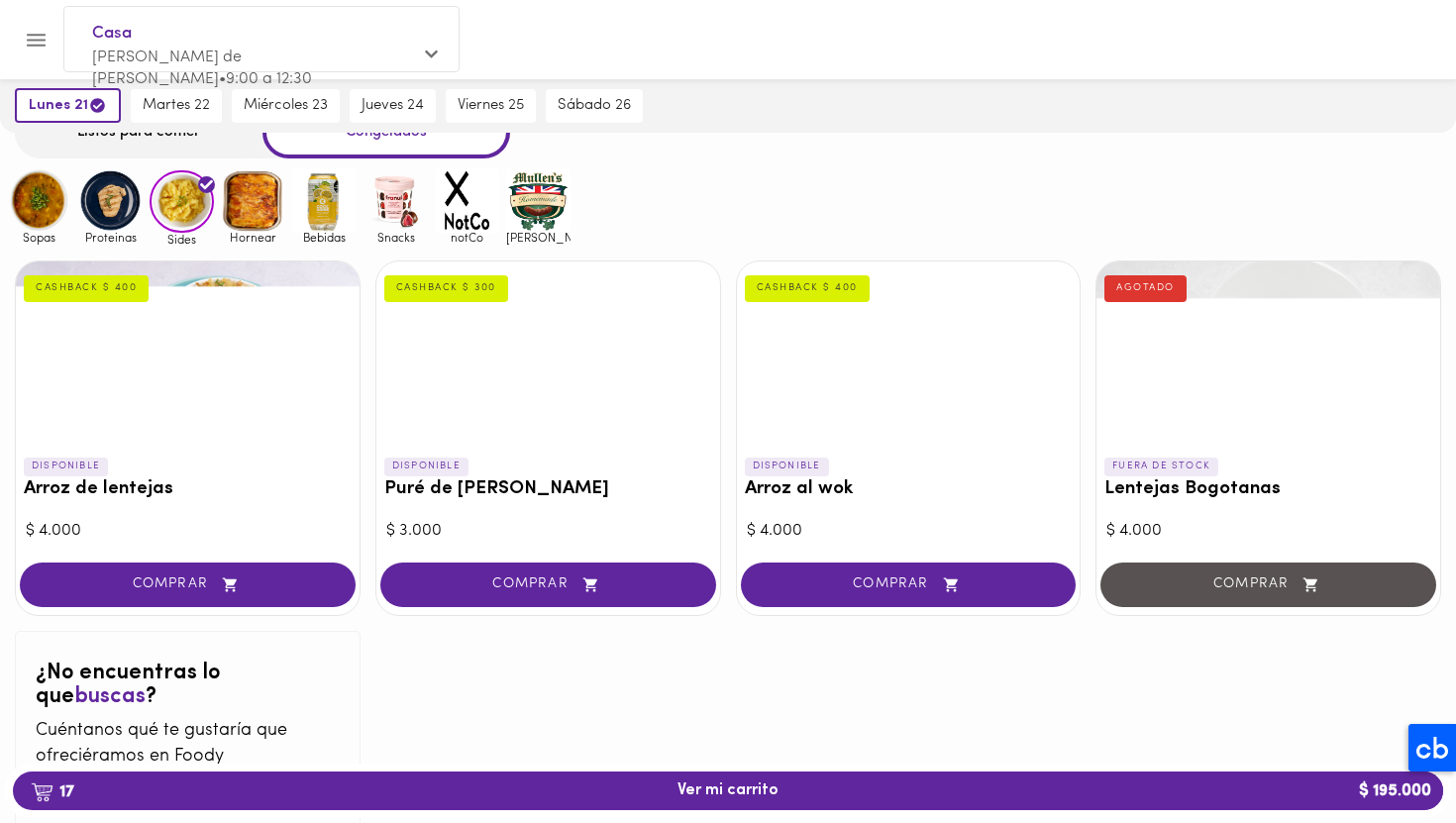 scroll, scrollTop: 0, scrollLeft: 0, axis: both 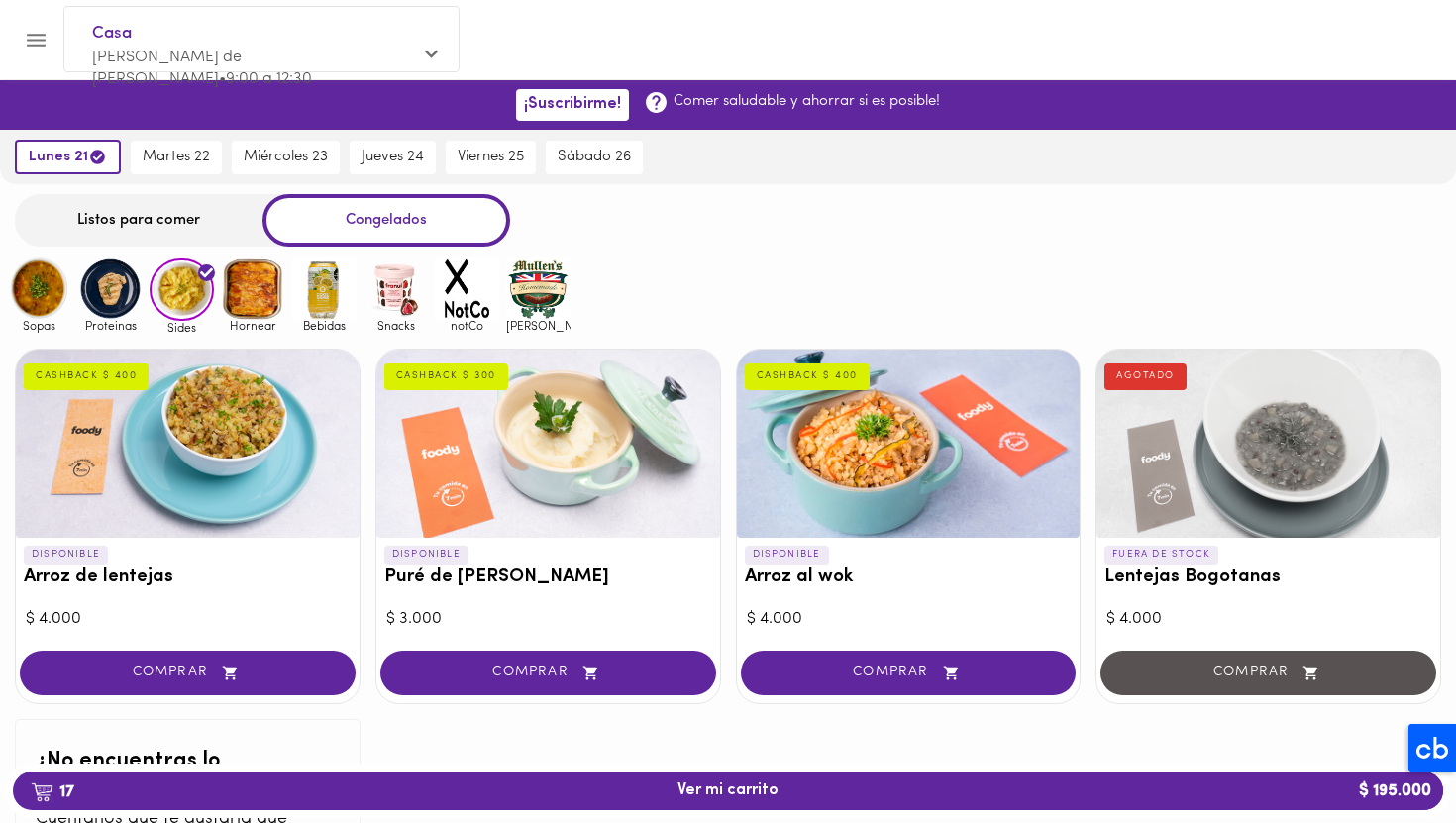 click at bounding box center (253, 288) 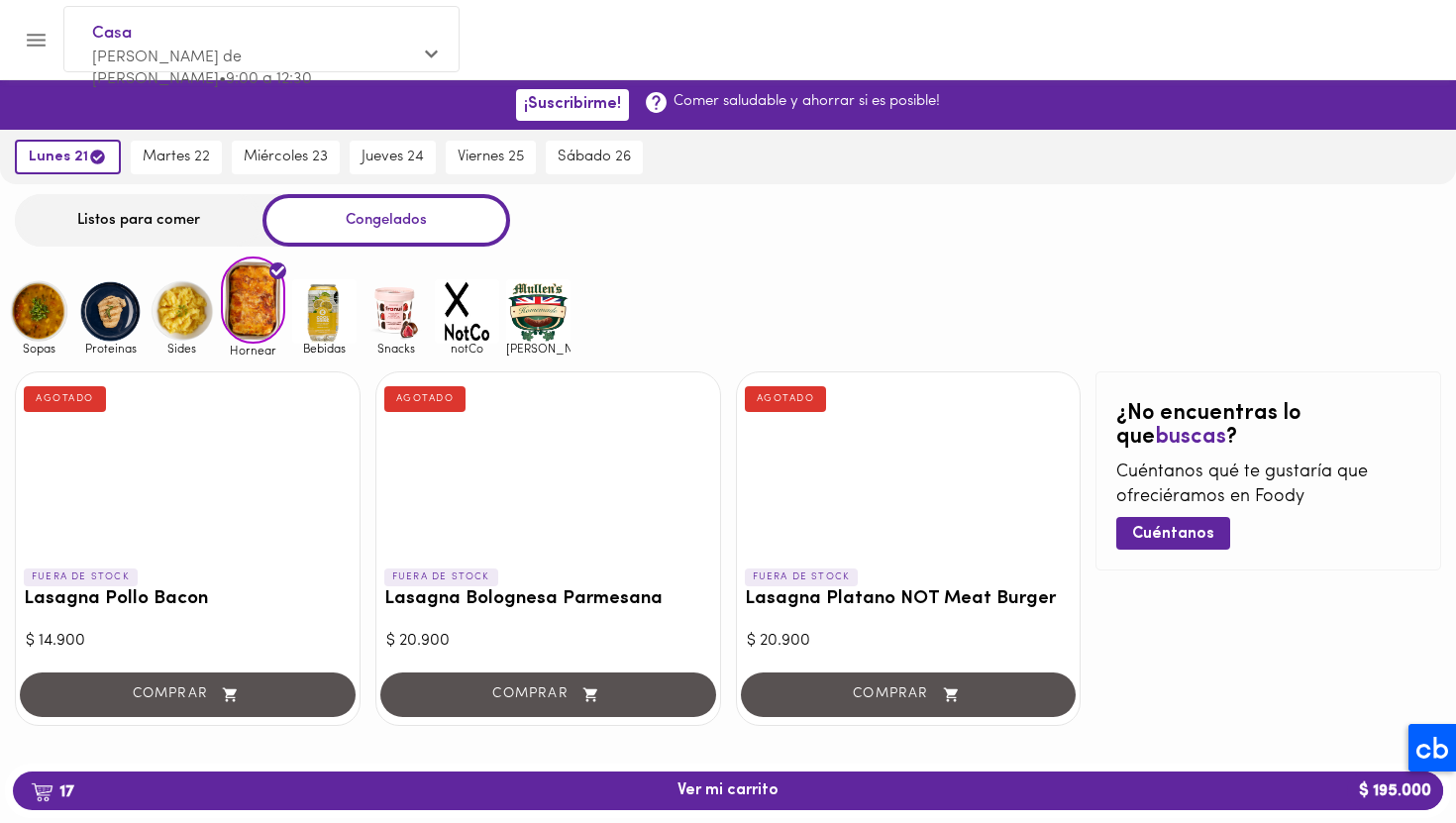 scroll, scrollTop: 17, scrollLeft: 0, axis: vertical 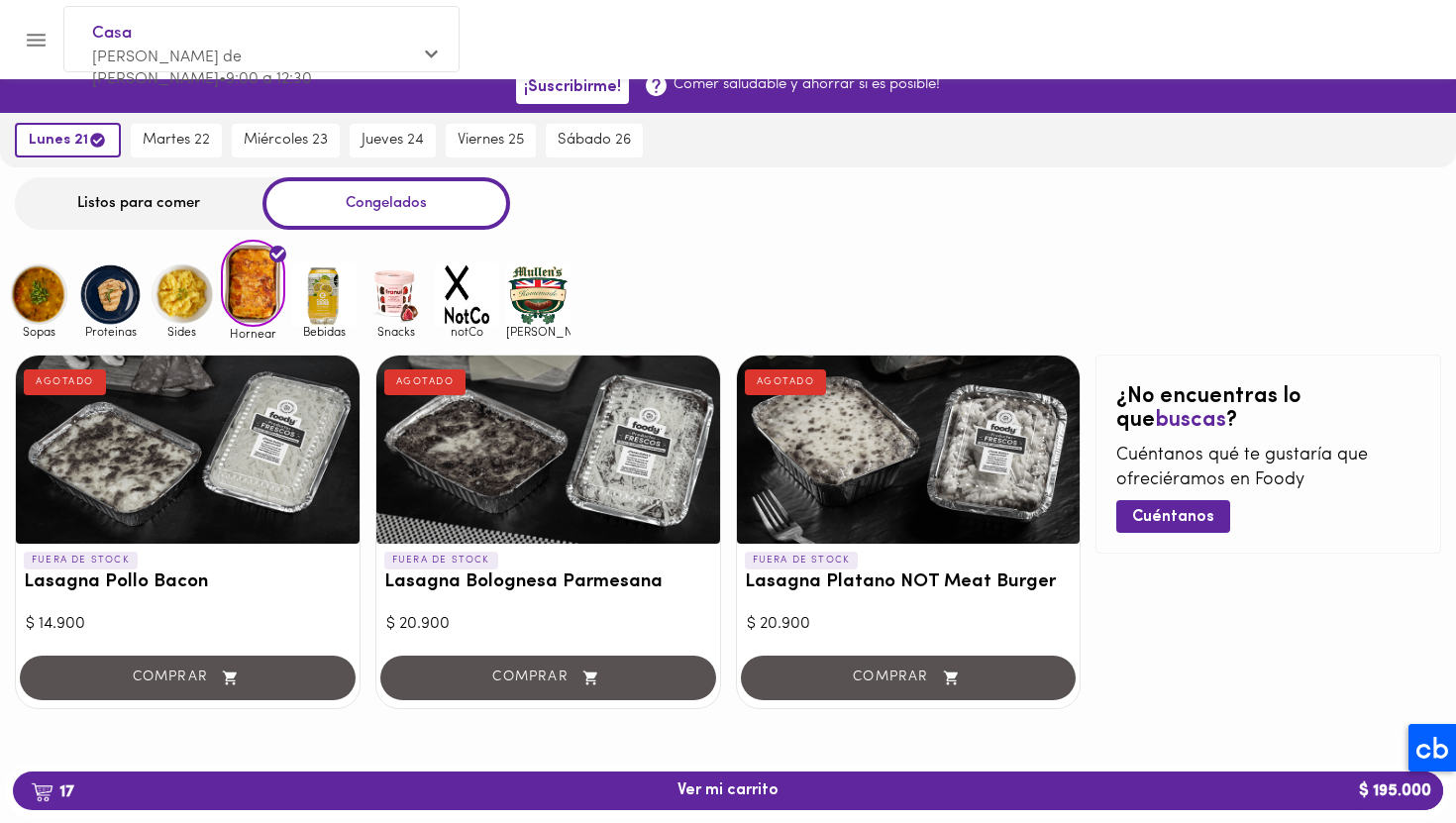 click on "COMPRAR" at bounding box center [187, 679] 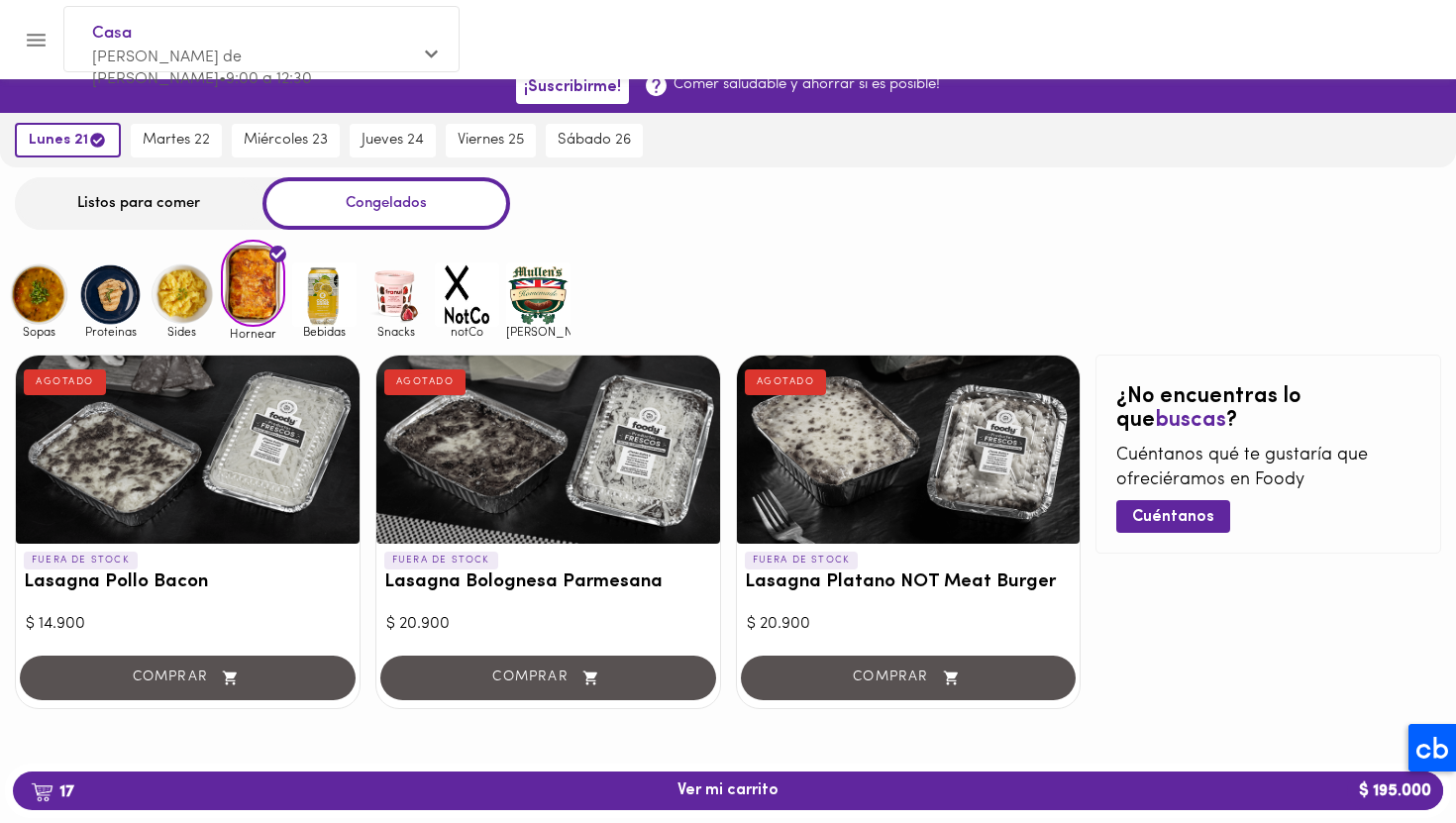 click at bounding box center (324, 294) 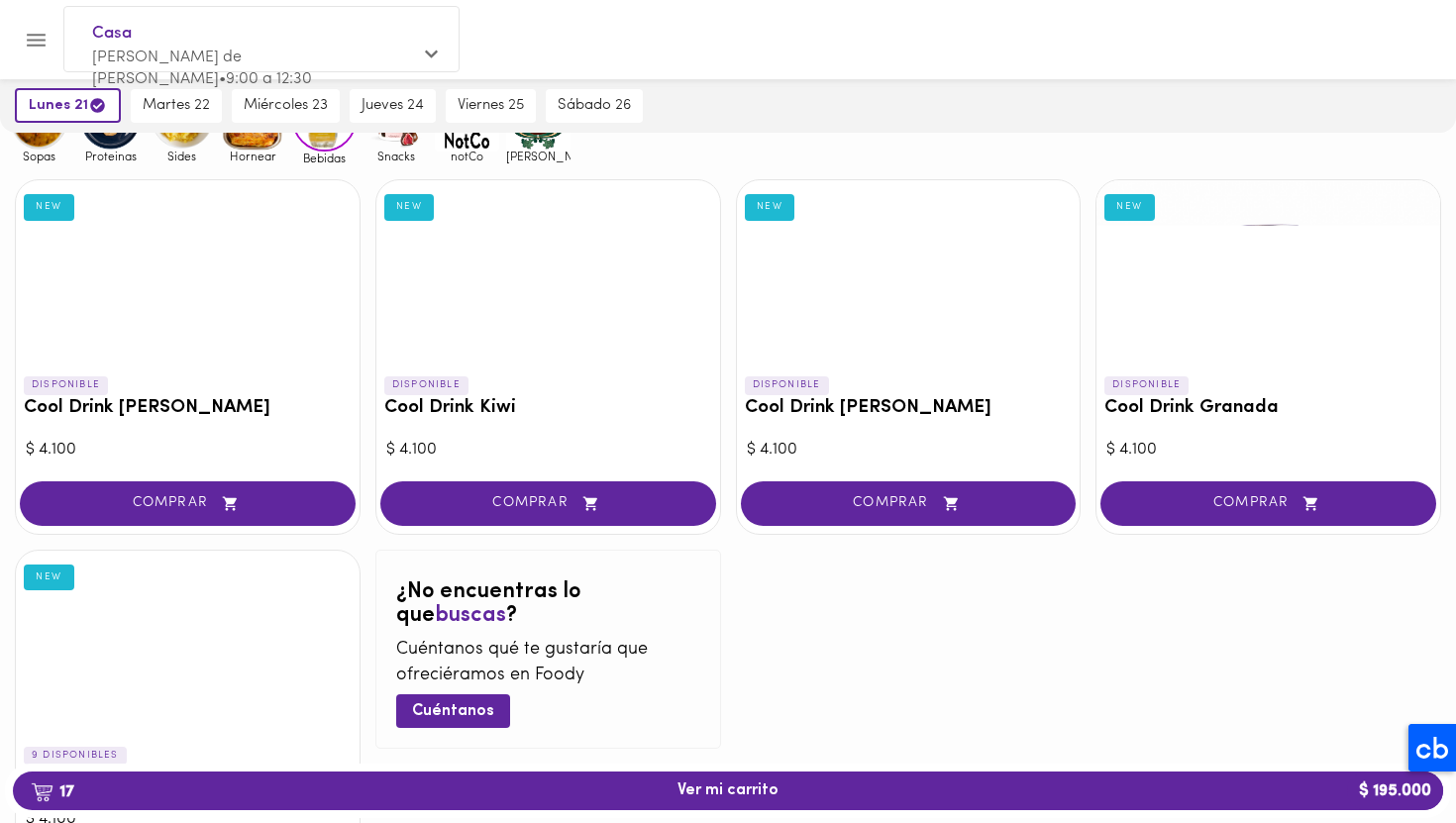scroll, scrollTop: 0, scrollLeft: 0, axis: both 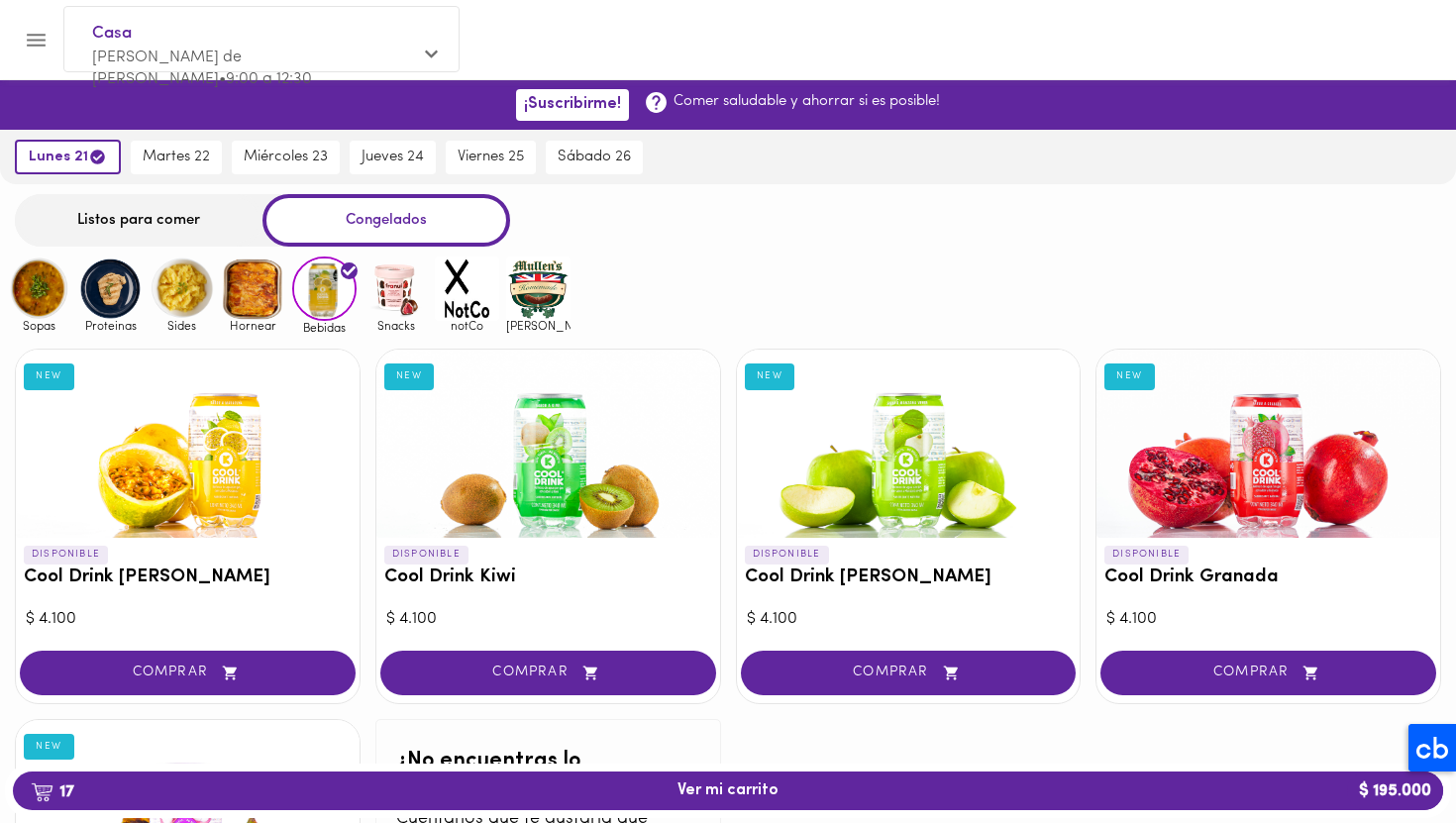 click at bounding box center (395, 288) 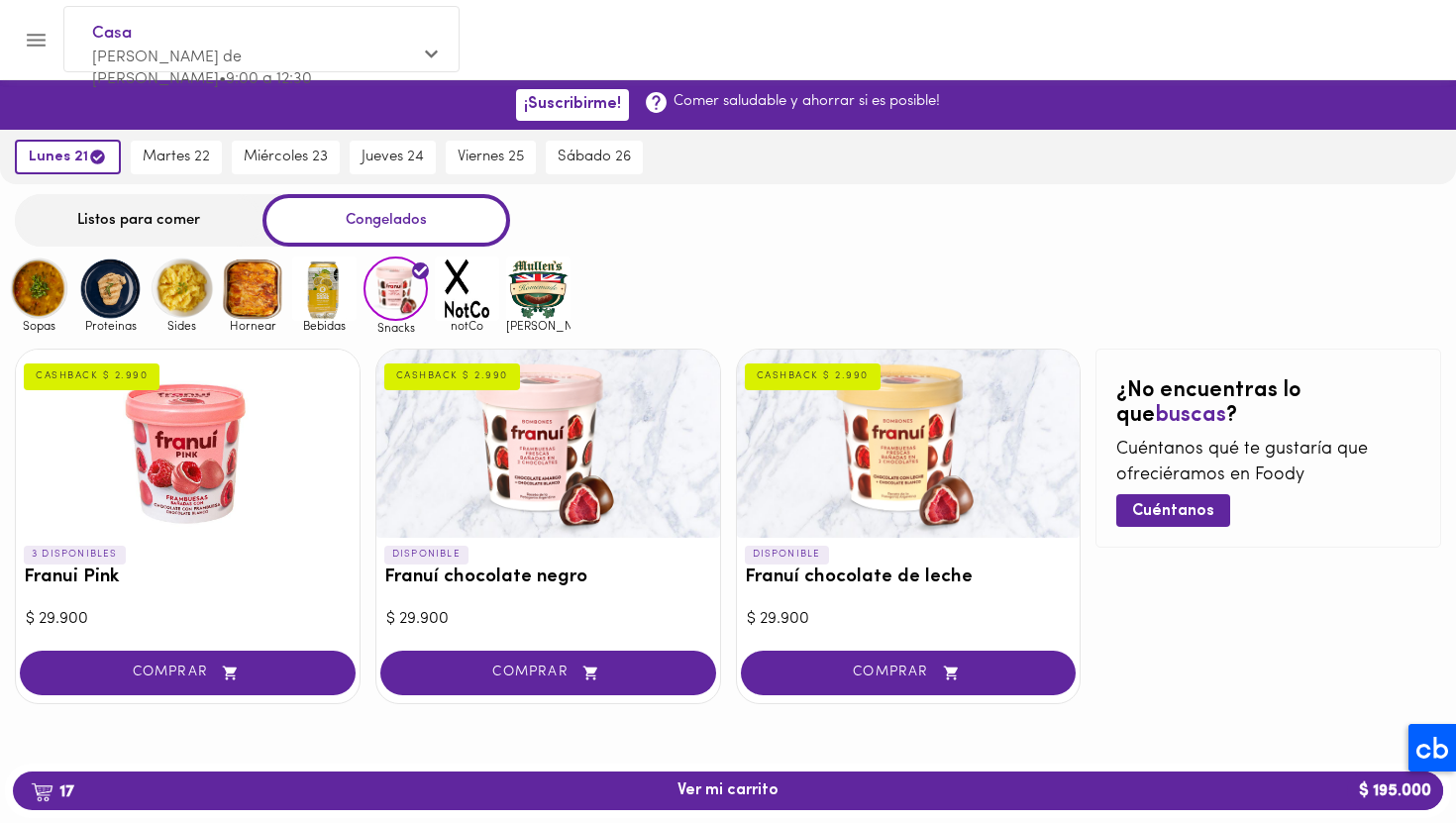 click at bounding box center [467, 288] 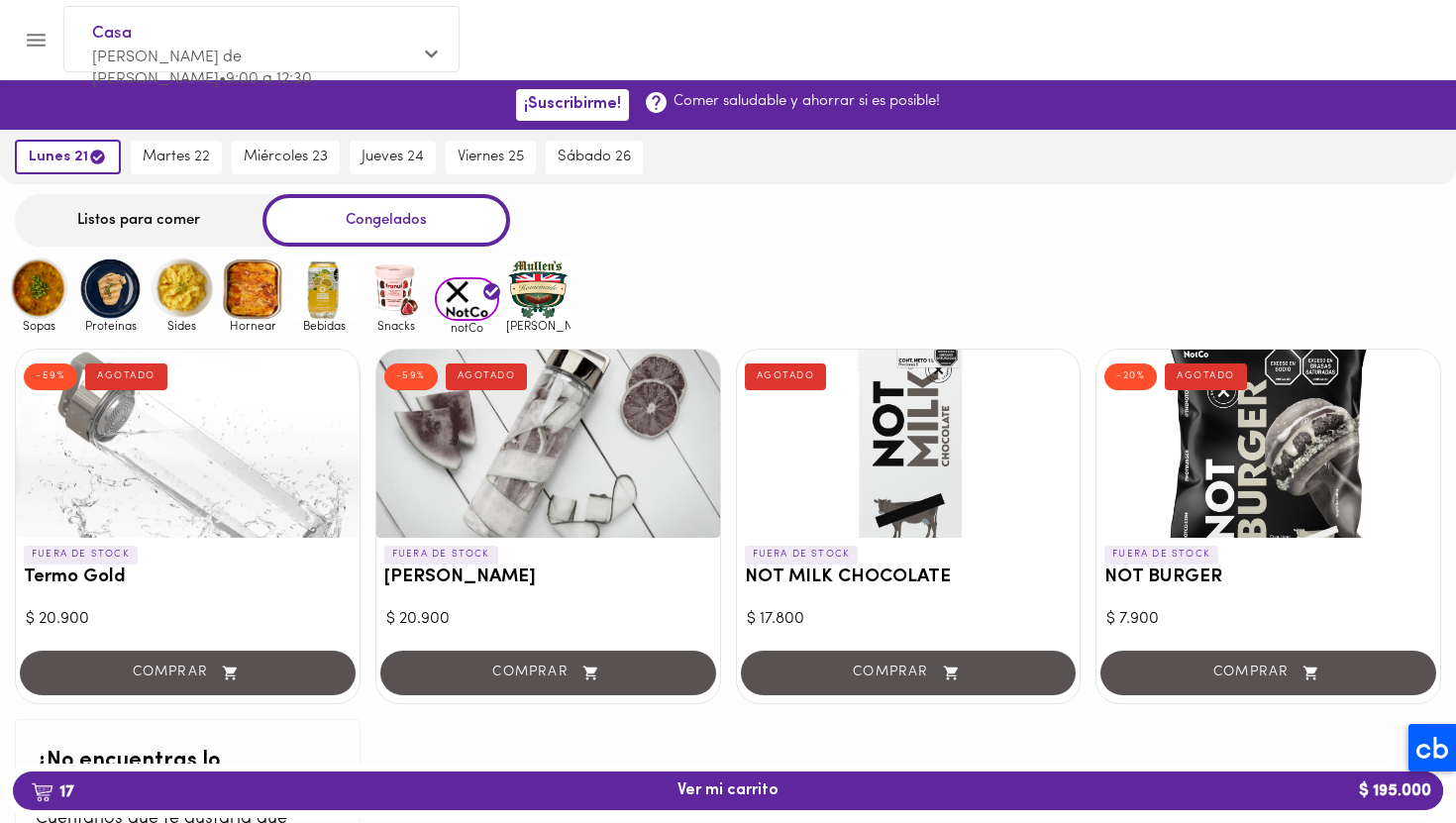 click at bounding box center (538, 288) 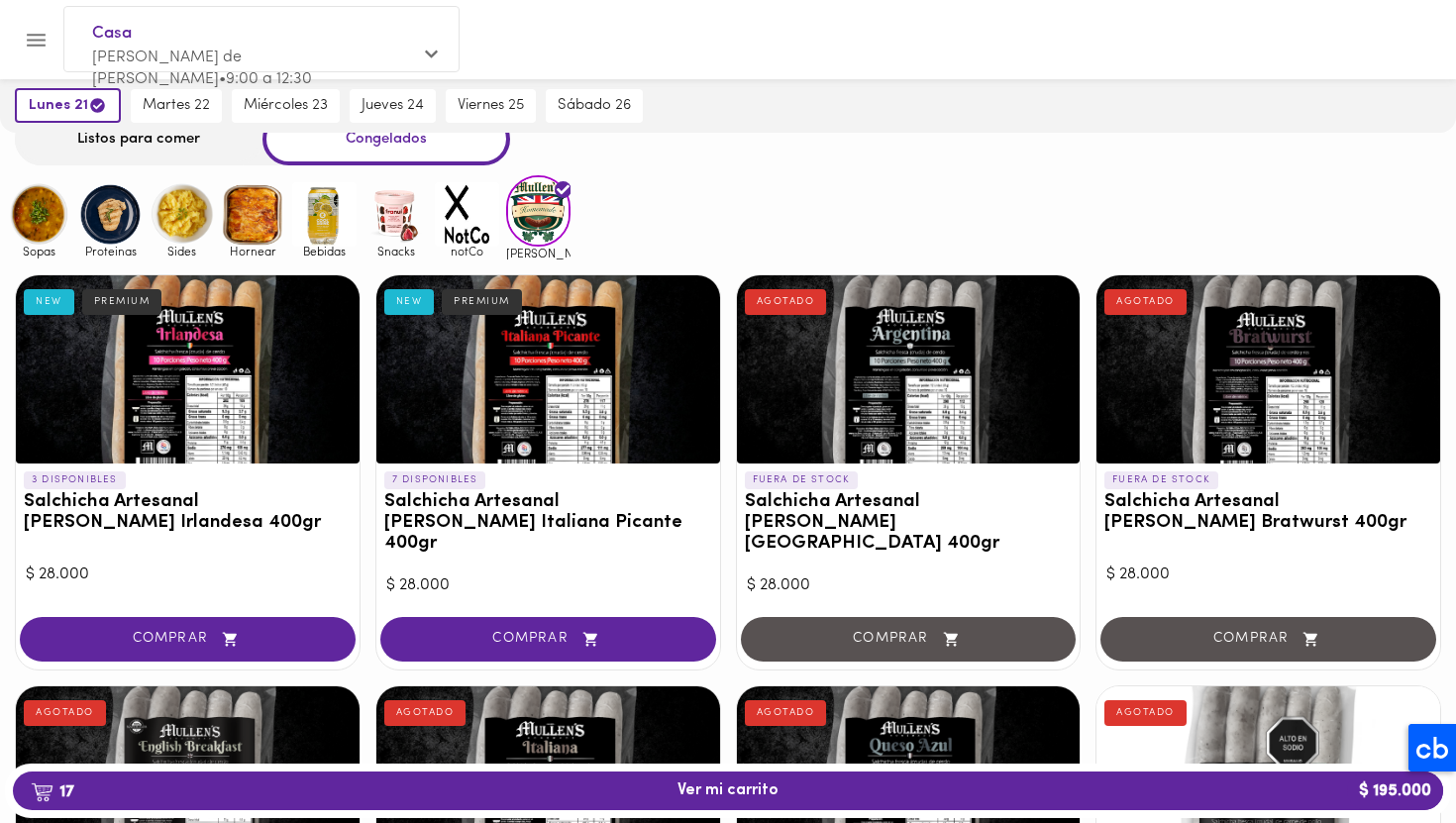 scroll, scrollTop: 86, scrollLeft: 0, axis: vertical 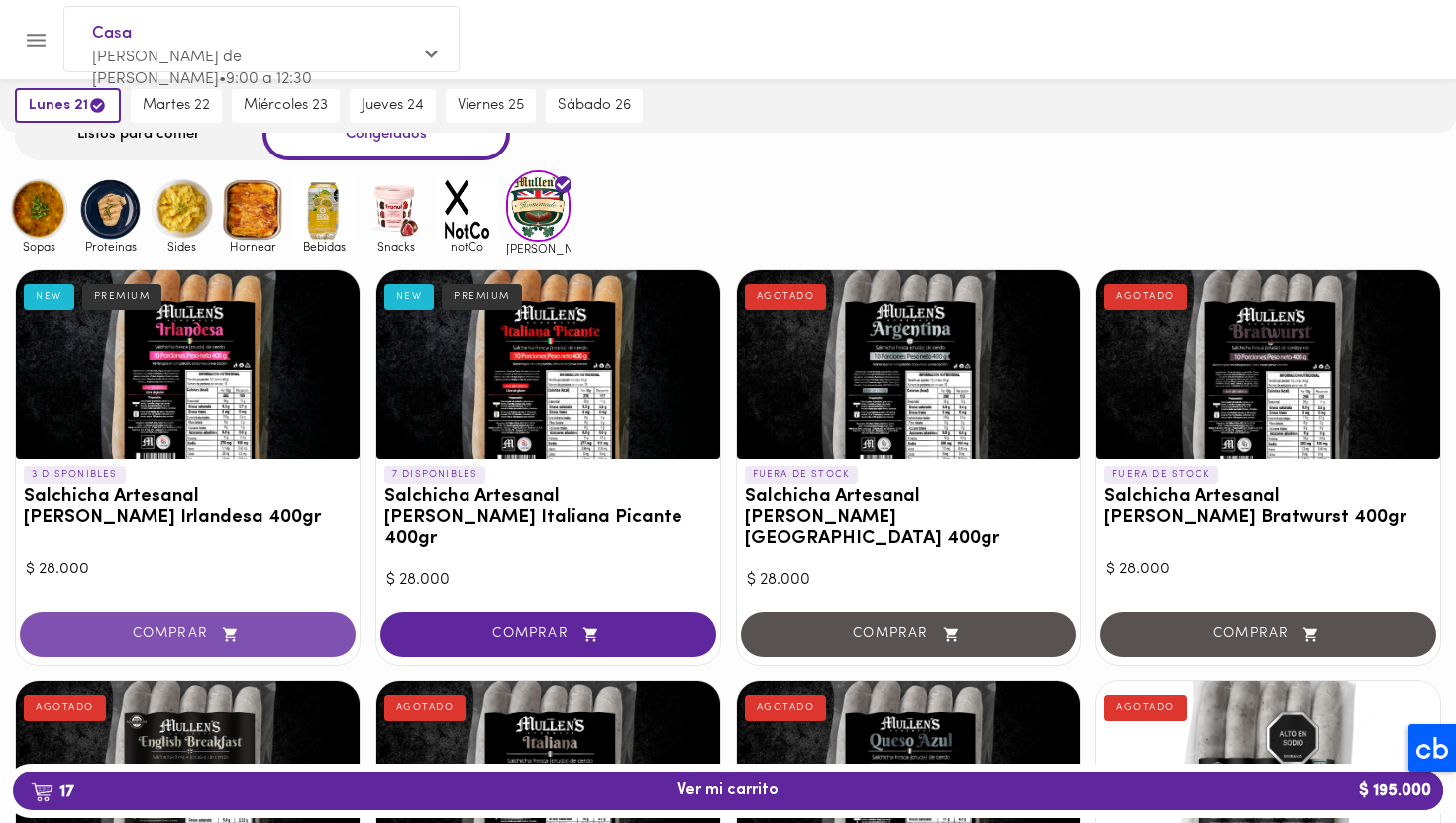 click 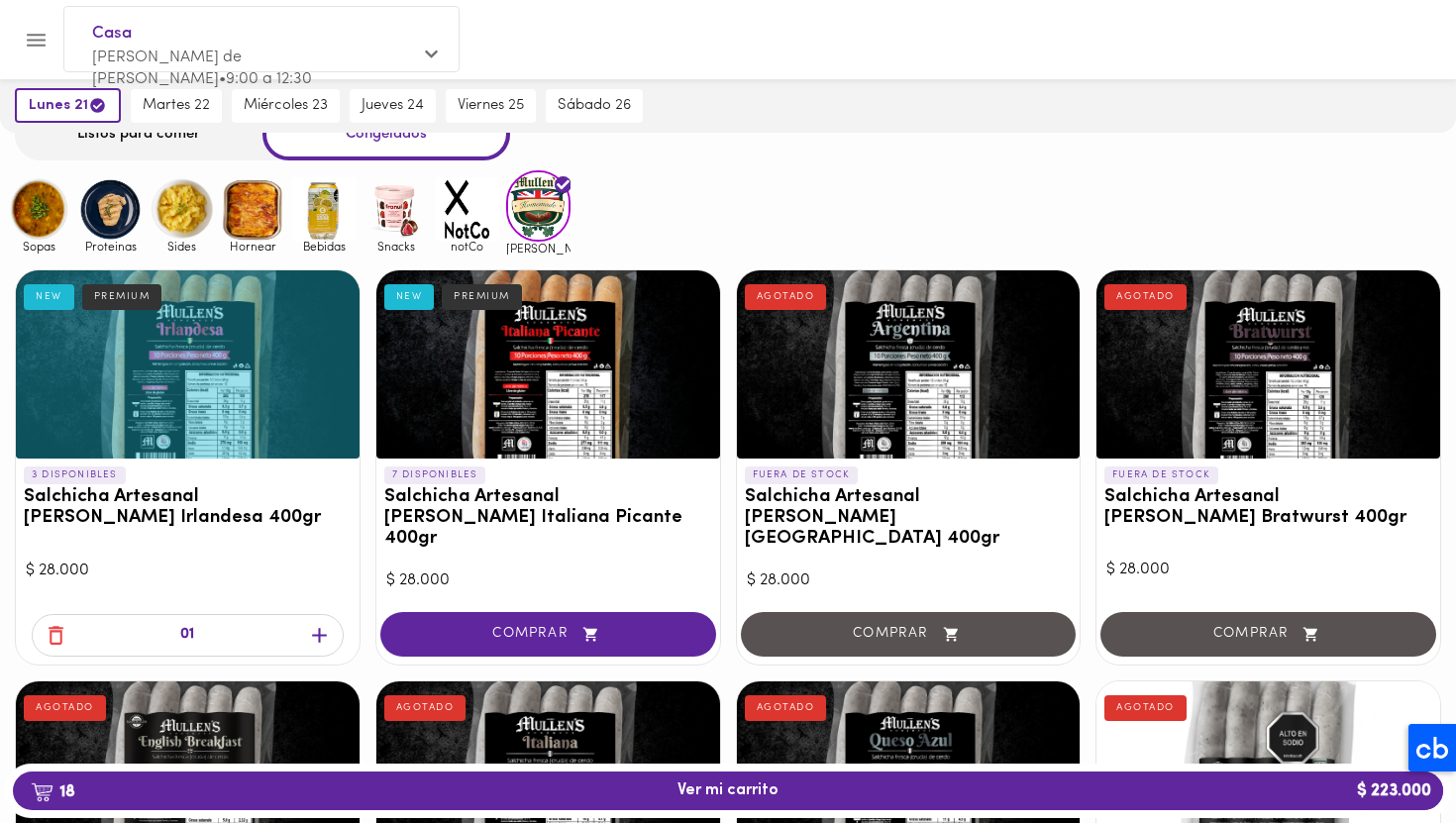 click 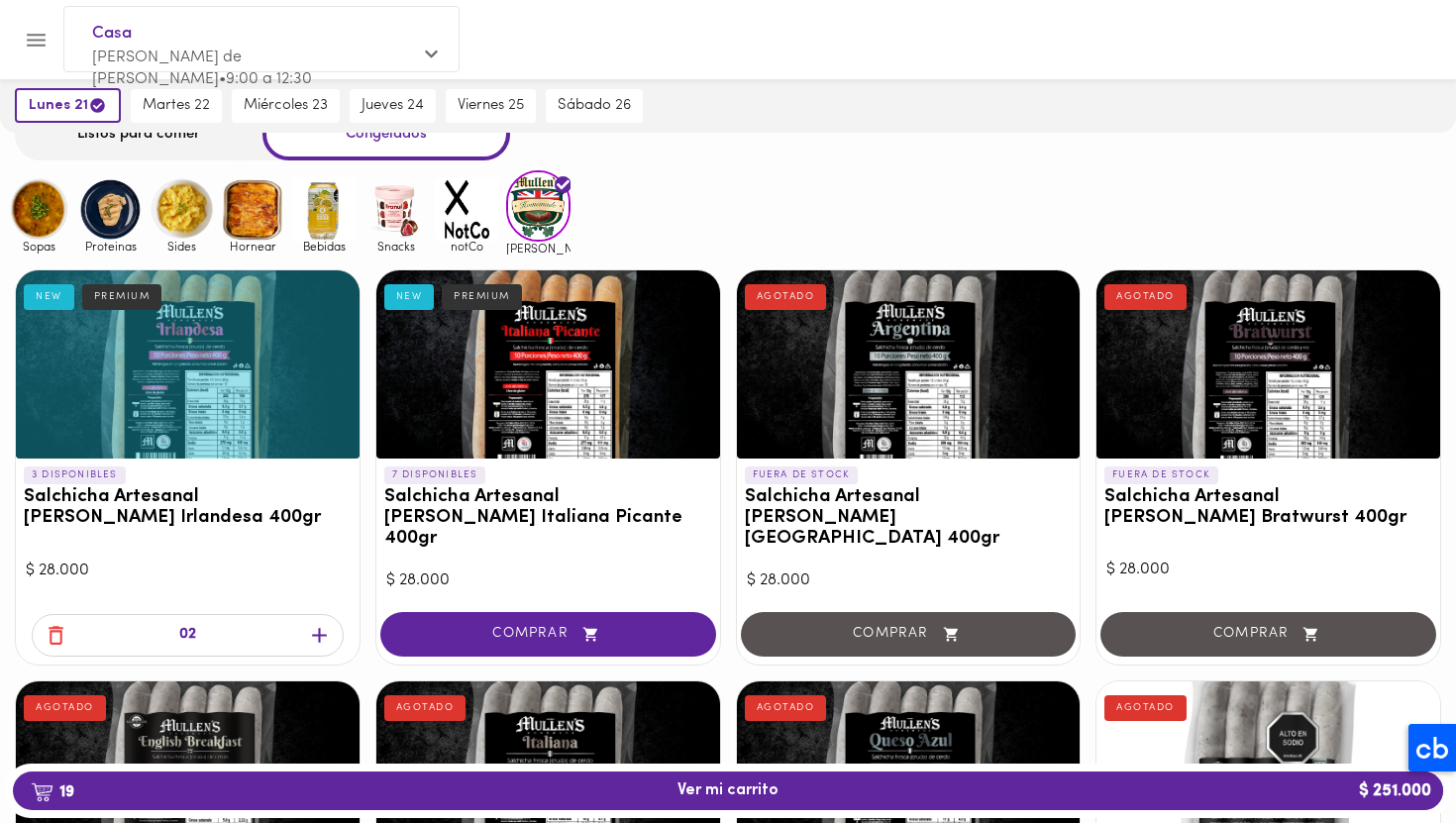 scroll, scrollTop: 0, scrollLeft: 0, axis: both 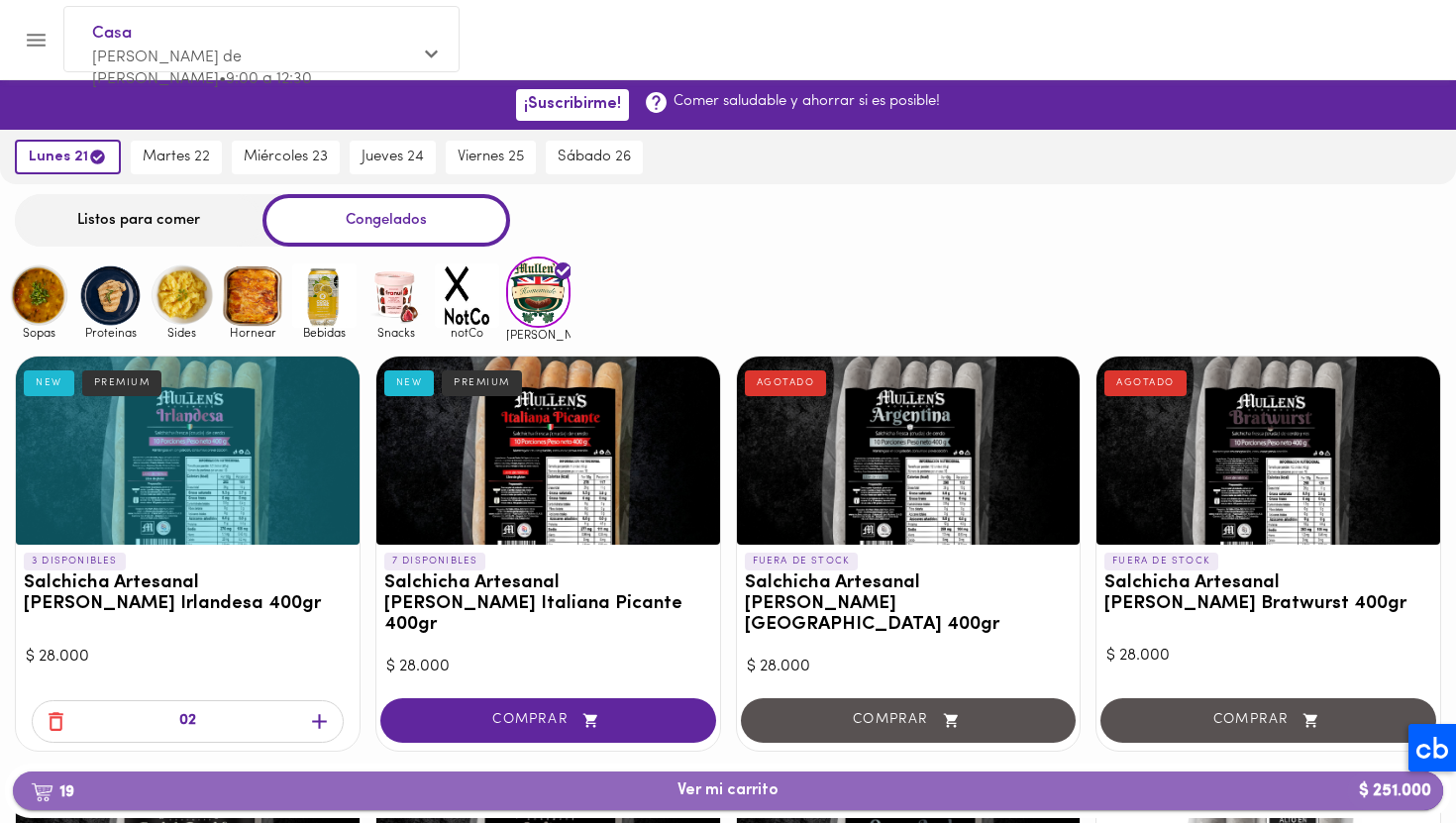 click on "19 Ver mi carrito $ 251.000" at bounding box center (728, 790) 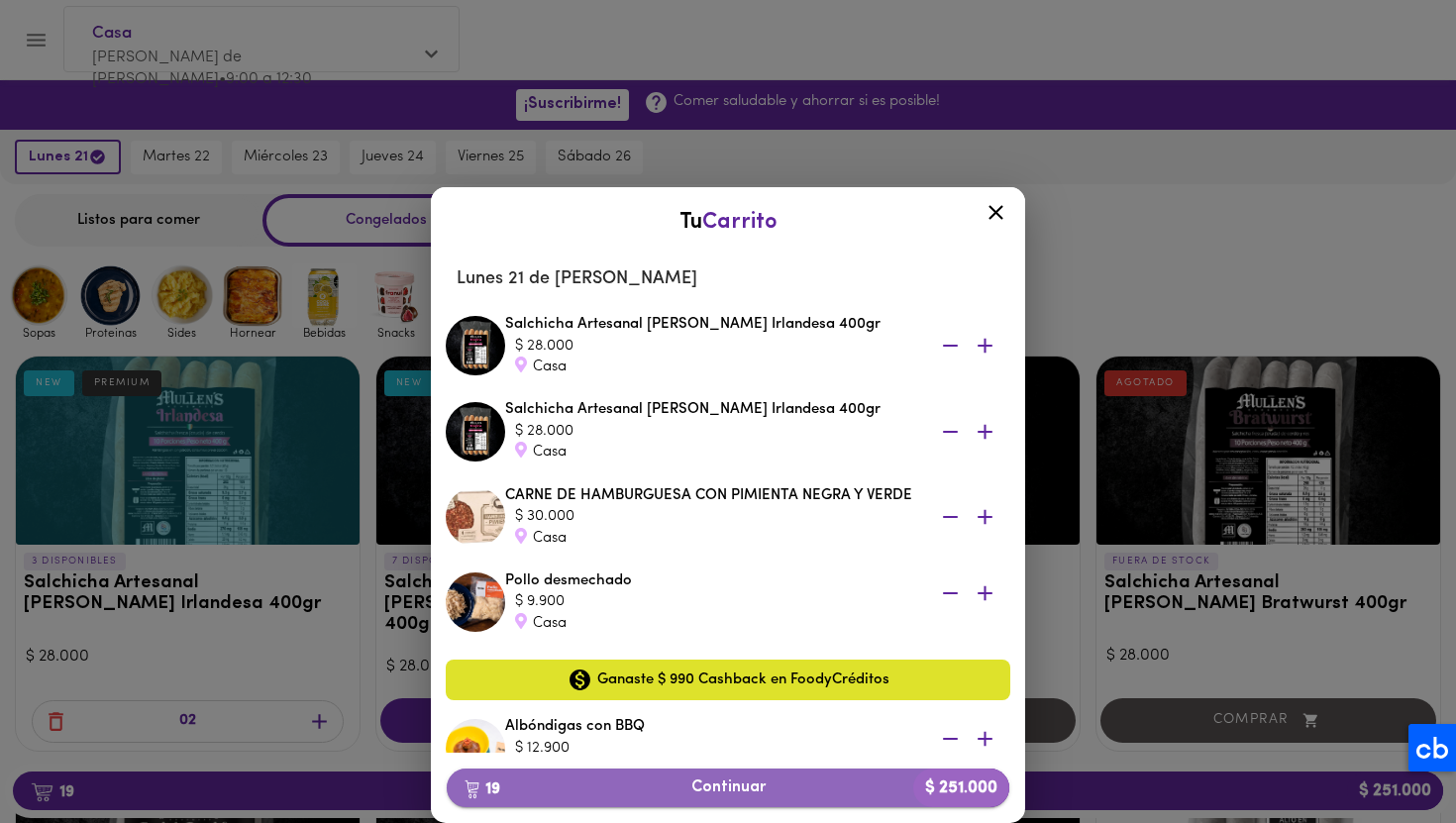 click on "19 Continuar $ 251.000" at bounding box center [728, 787] 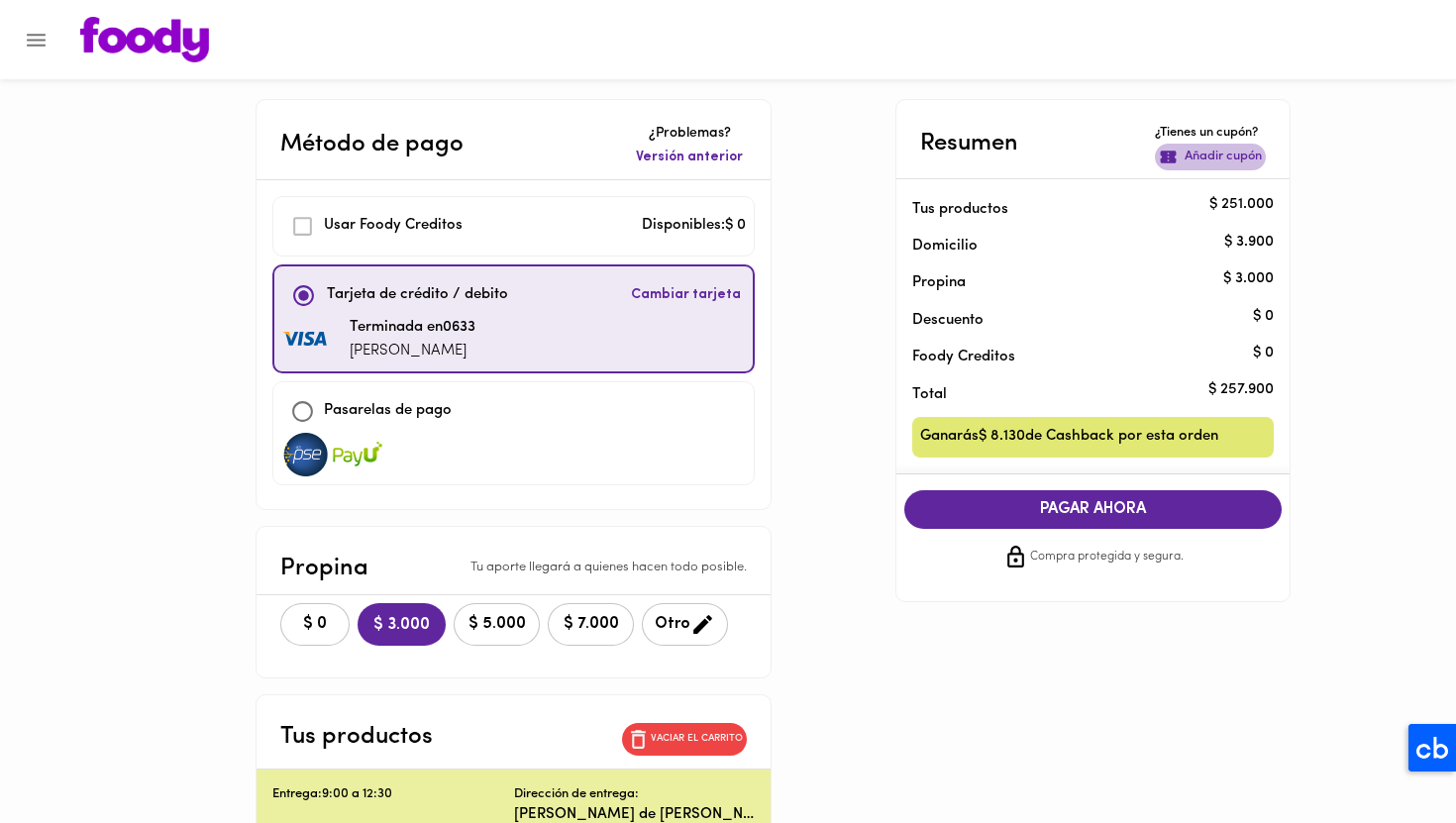click on "Añadir cupón" at bounding box center [1223, 156] 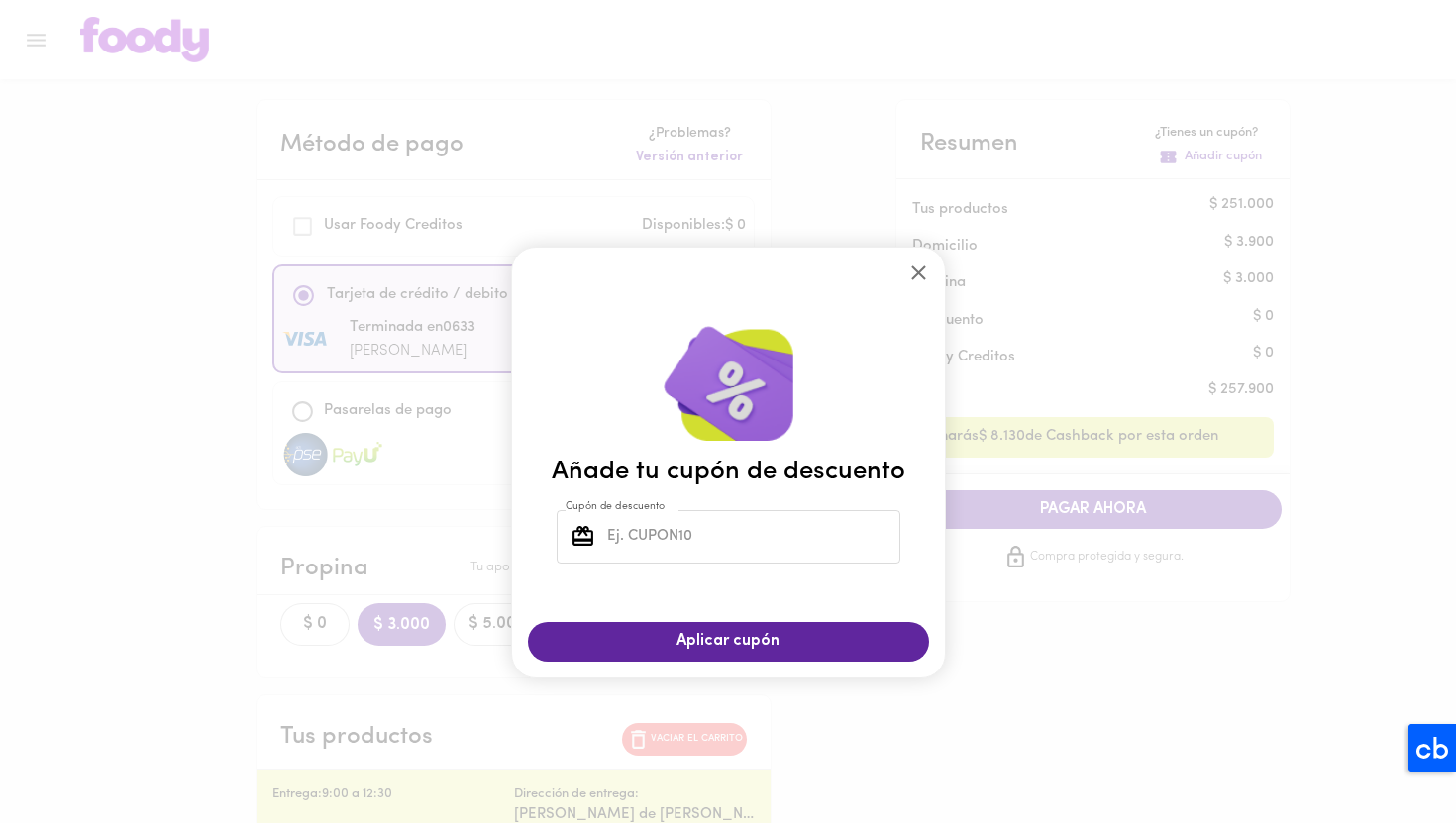 click on "Cupón de descuento" at bounding box center [752, 537] 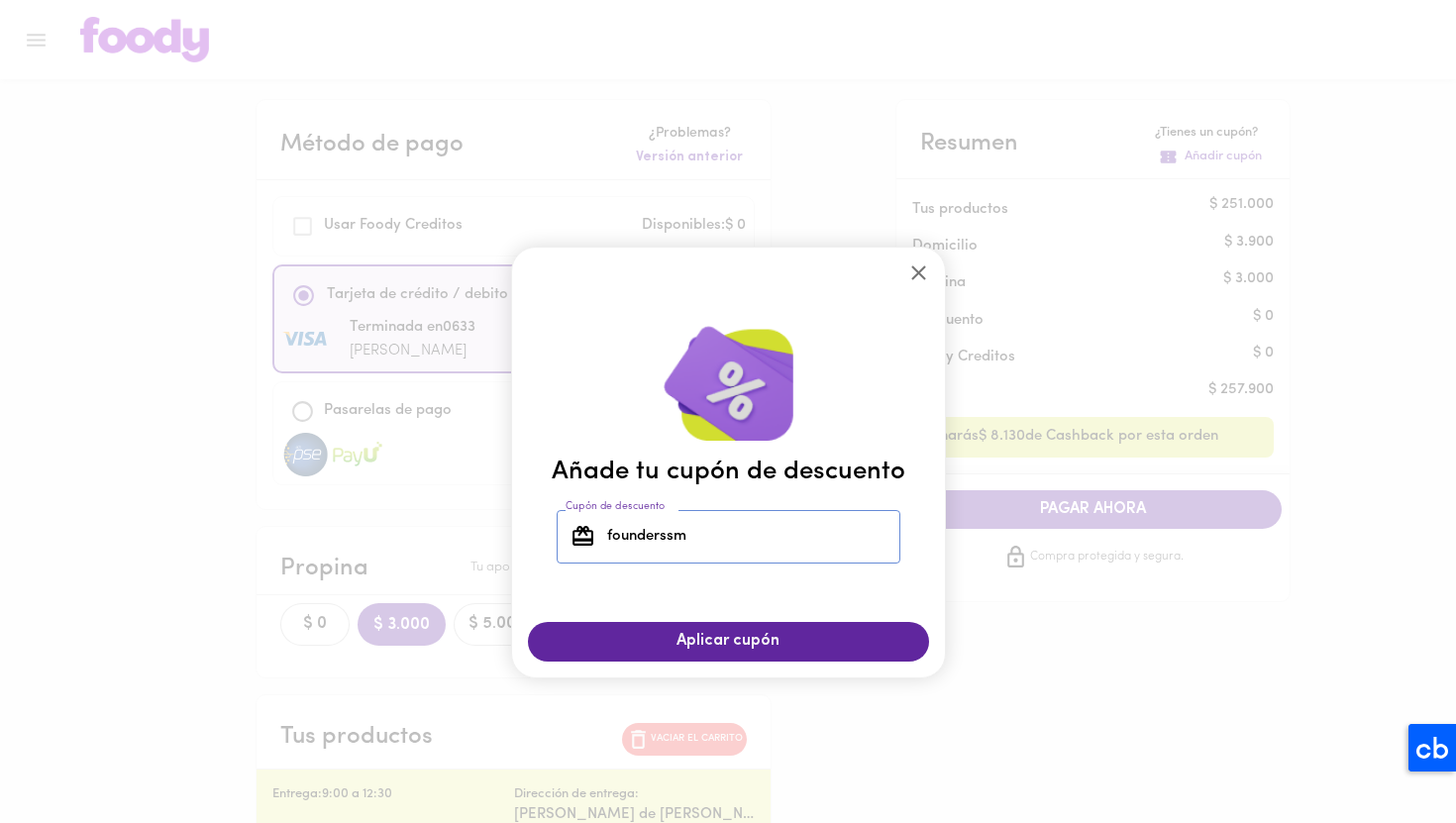 type on "founderssm" 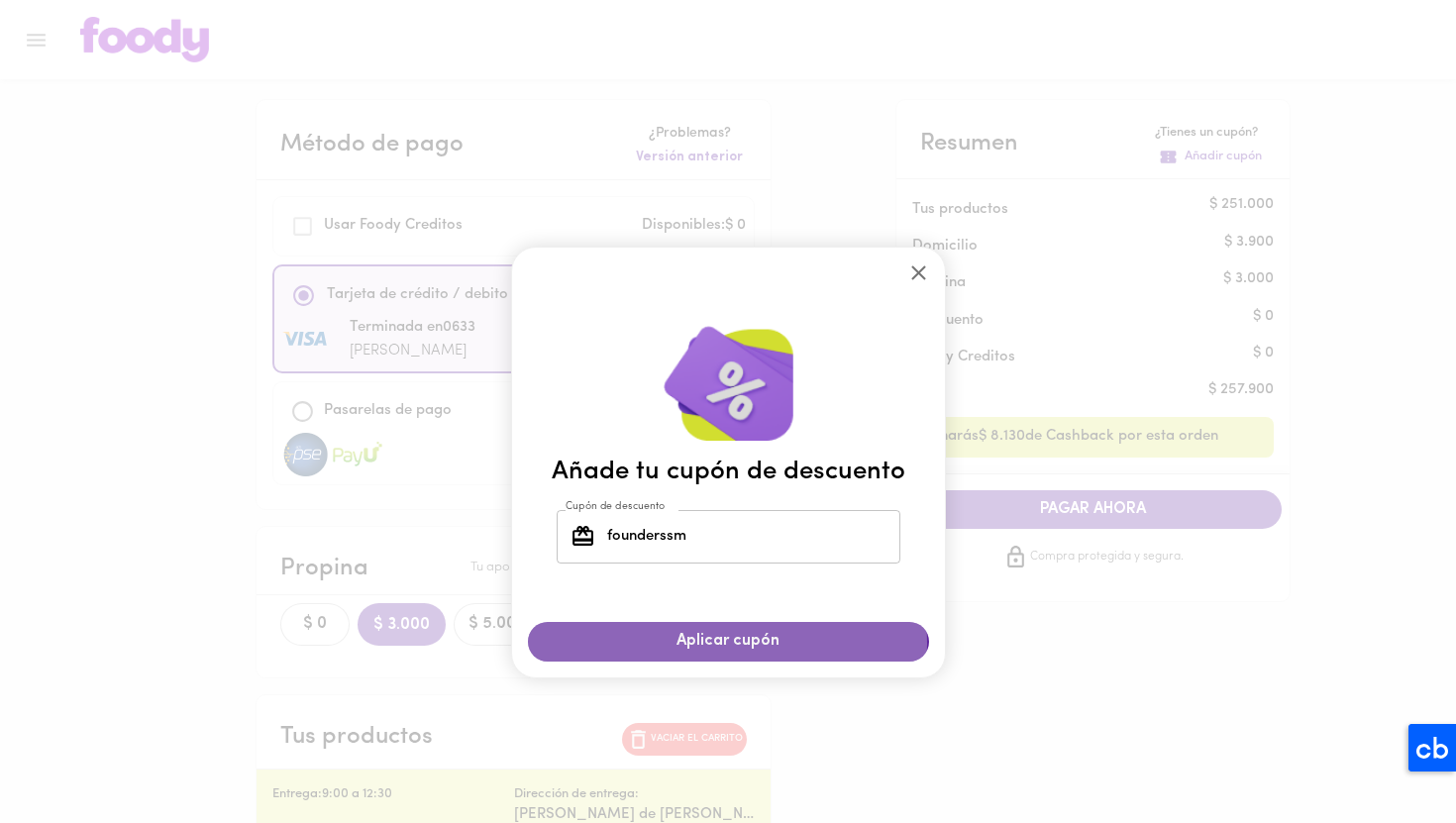 click on "Aplicar cupón" at bounding box center (728, 641) 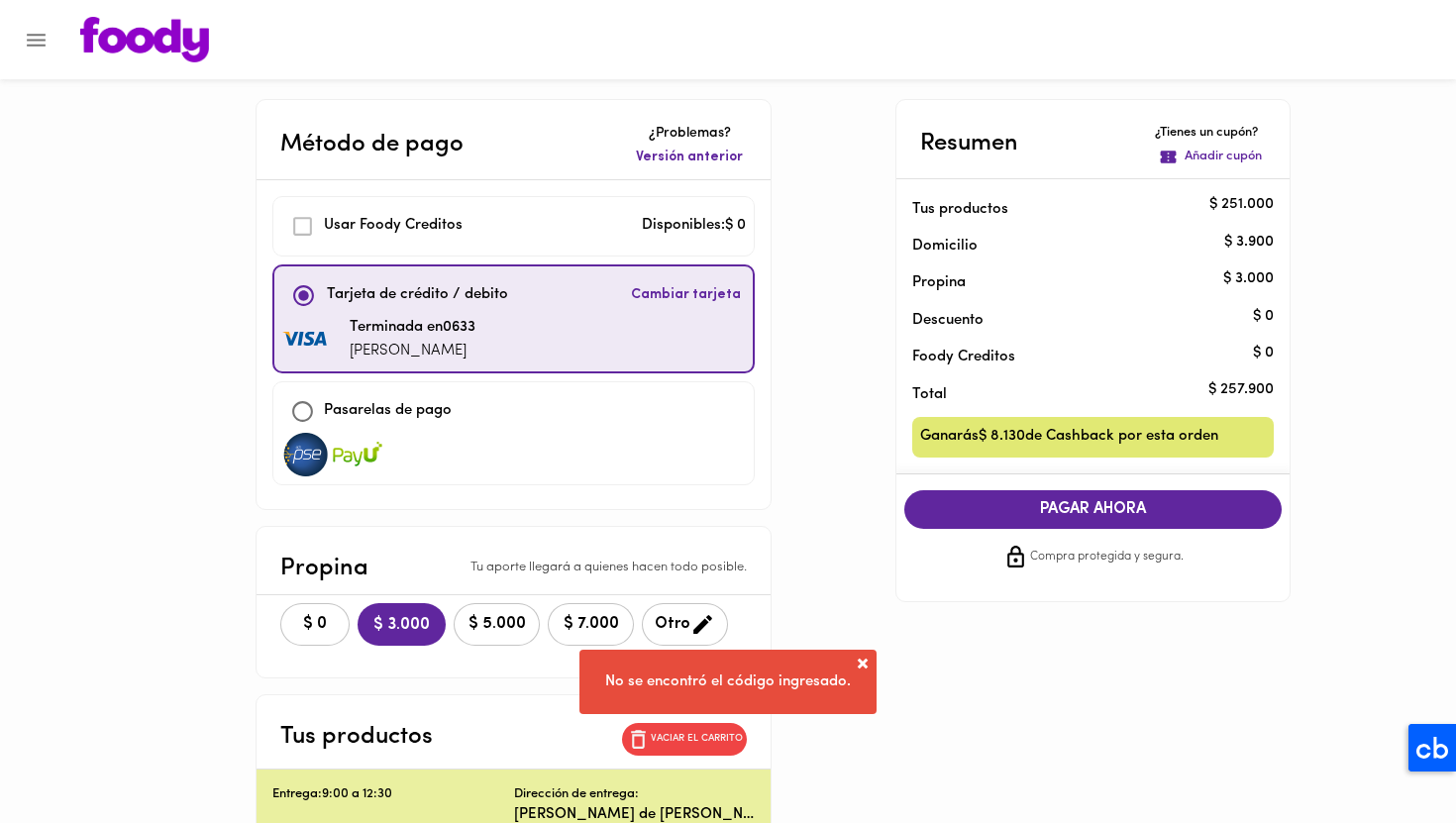 click on "Añadir cupón" at bounding box center (1223, 156) 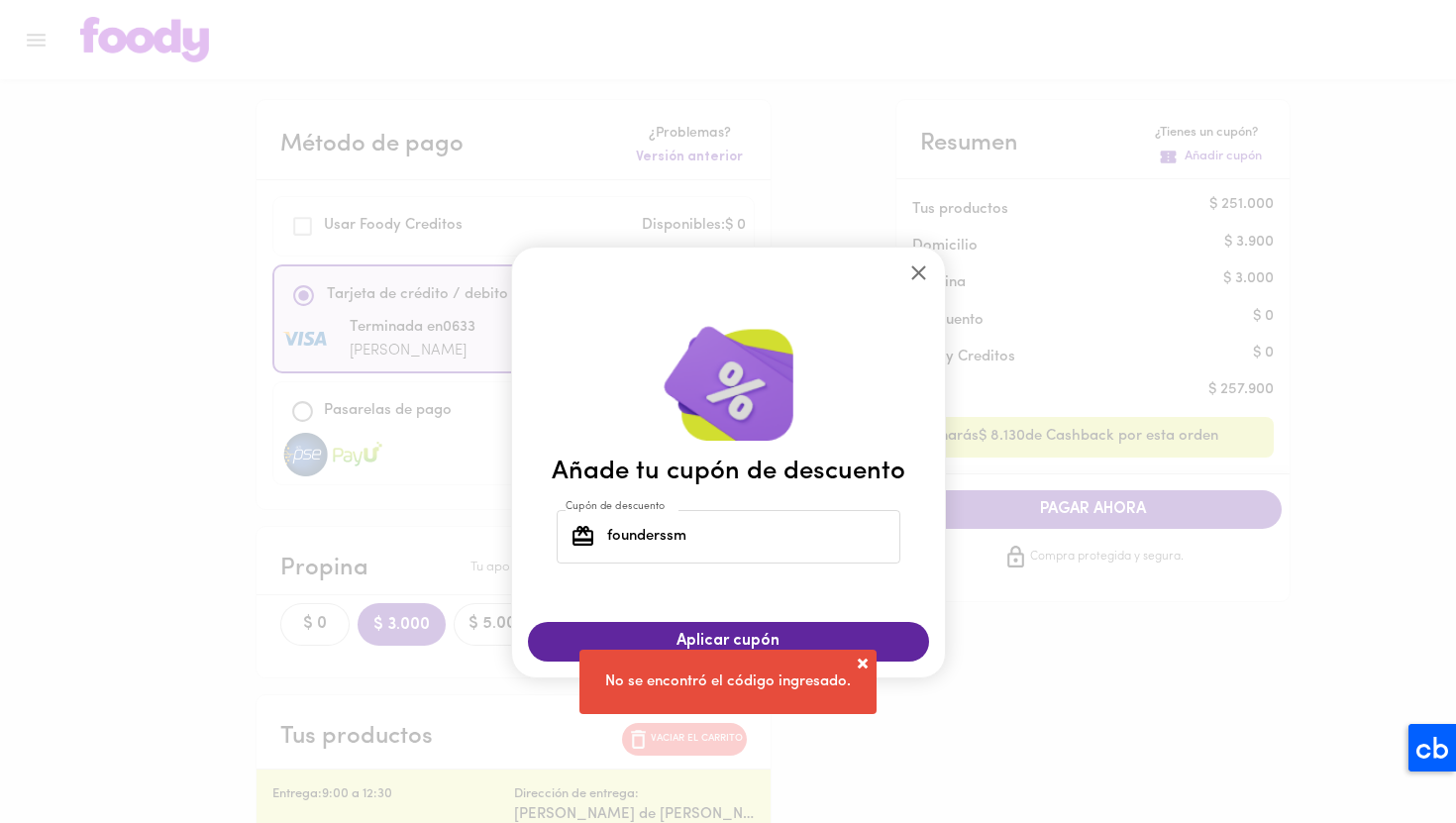 click on "founderssm" at bounding box center (752, 537) 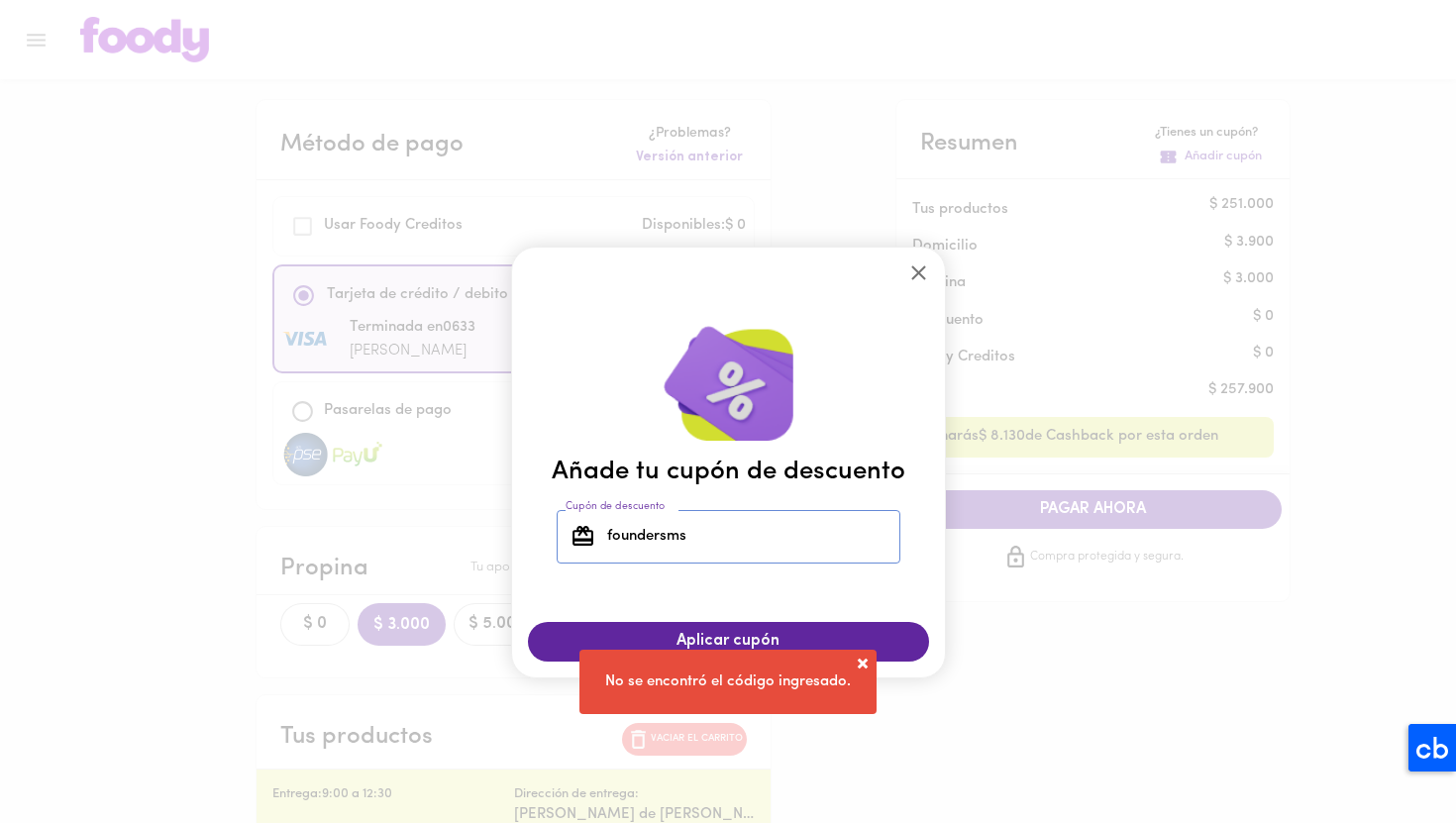 type on "foundersms" 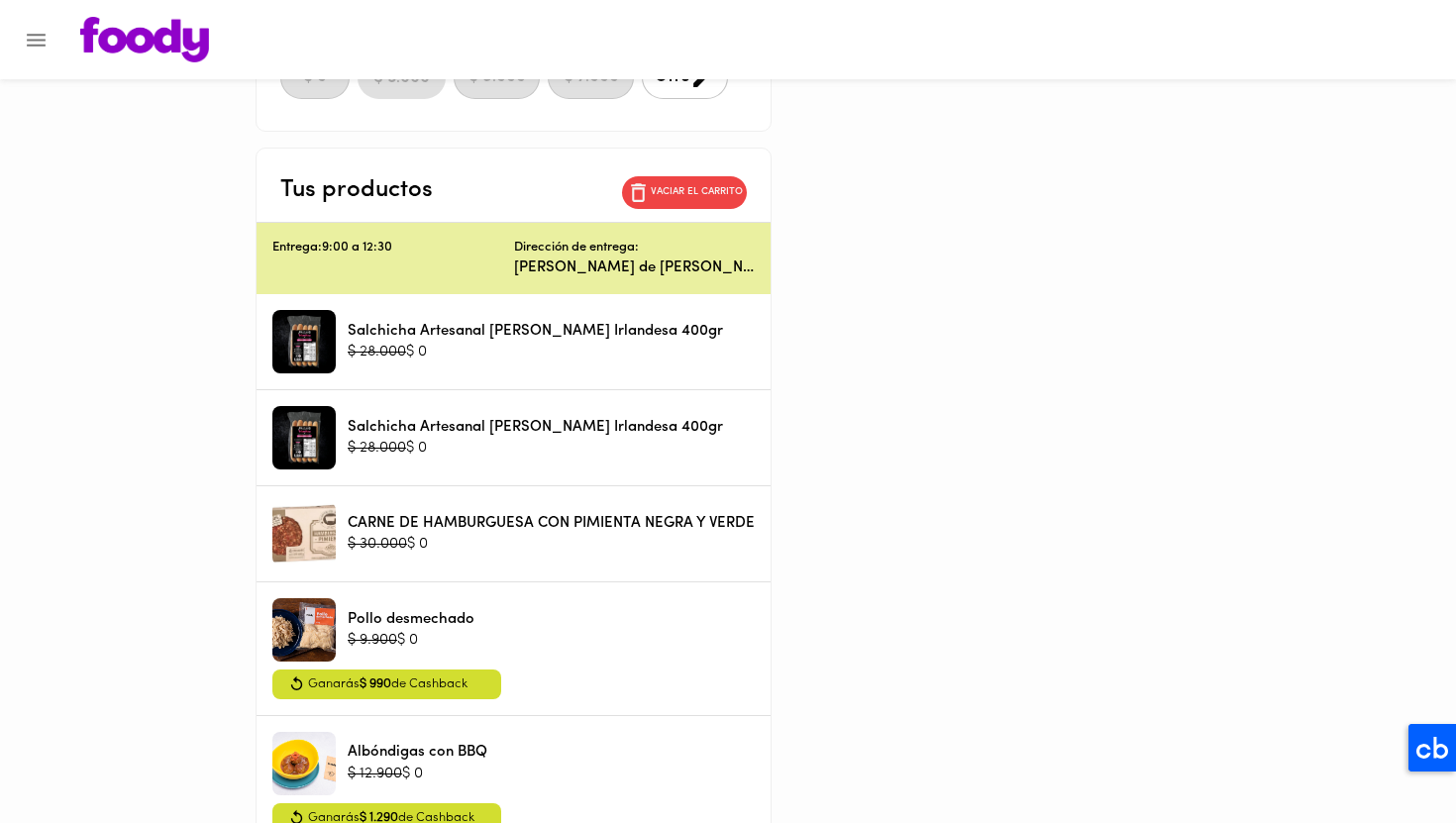 scroll, scrollTop: 0, scrollLeft: 0, axis: both 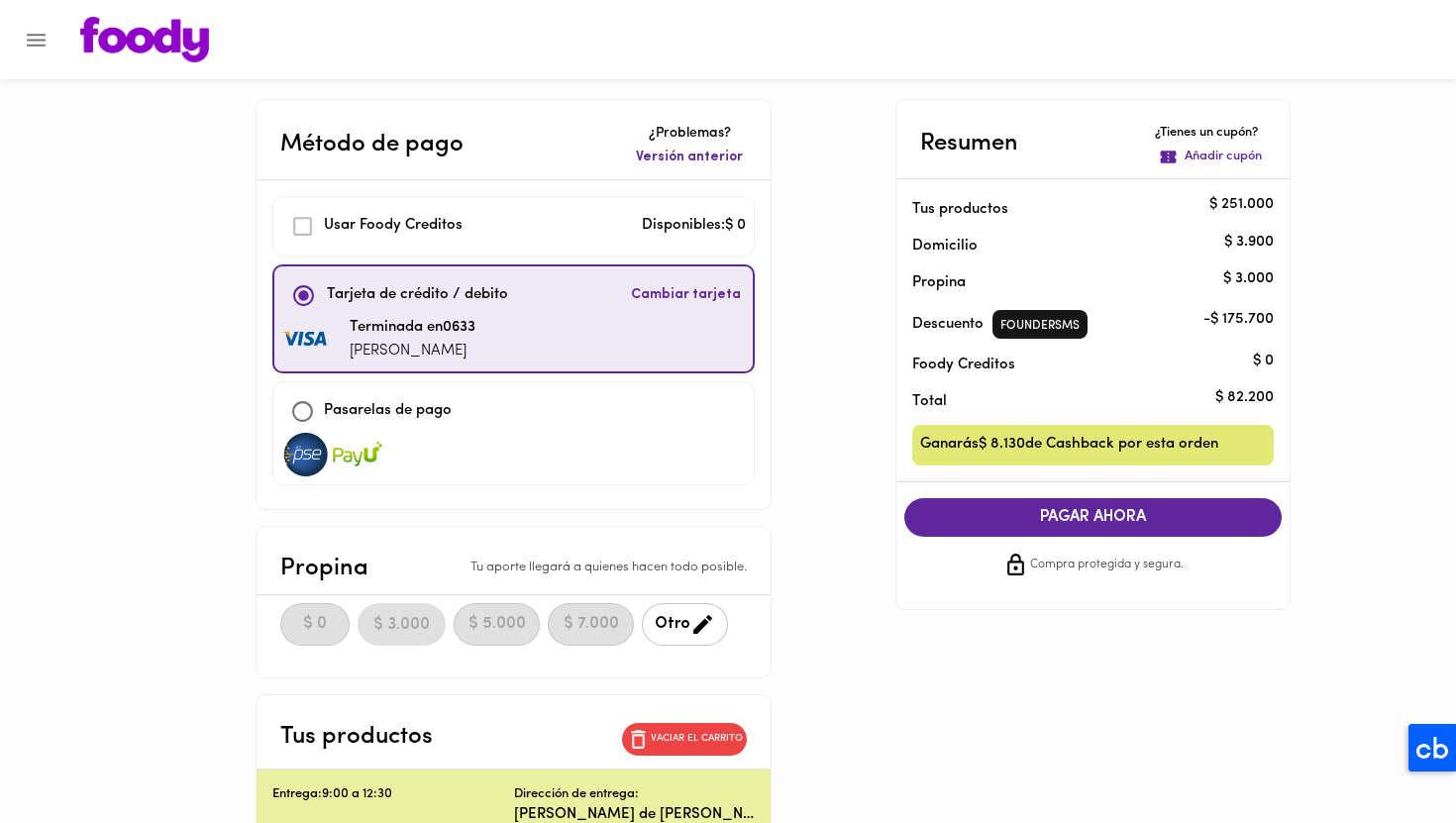 click on "PAGAR AHORA" at bounding box center (1093, 517) 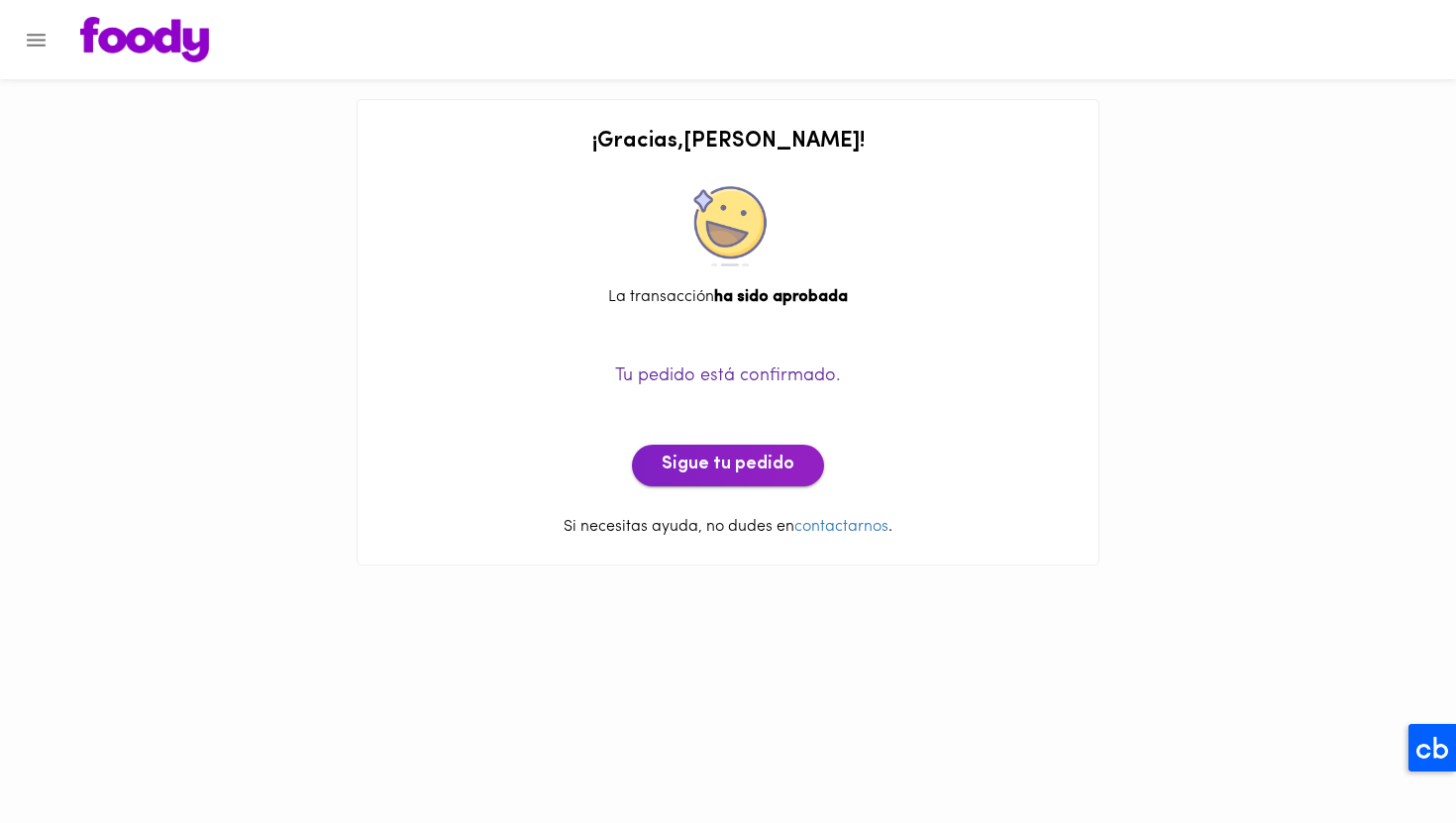 click on "Sigue tu pedido" at bounding box center (728, 465) 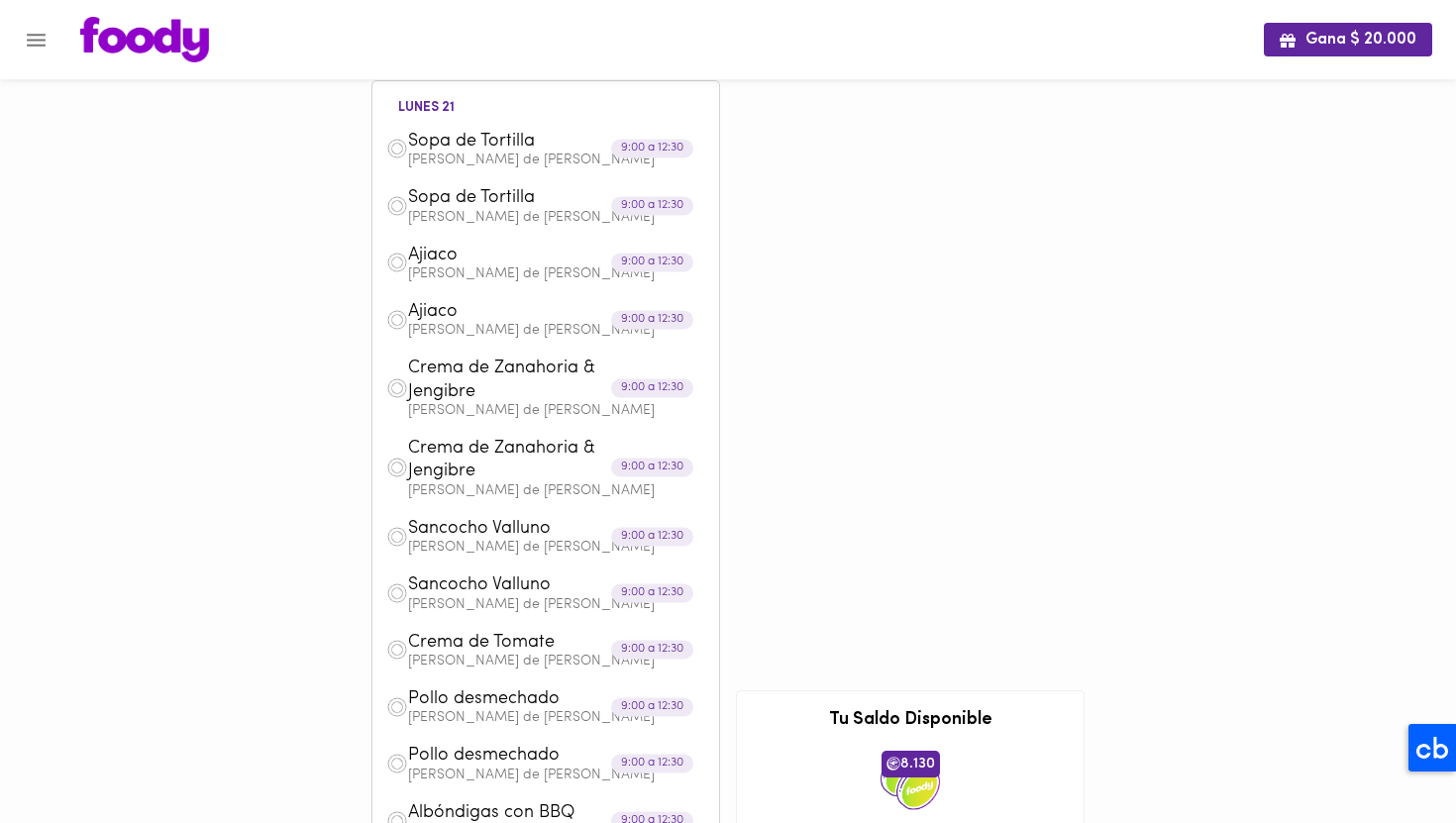scroll, scrollTop: 24, scrollLeft: 0, axis: vertical 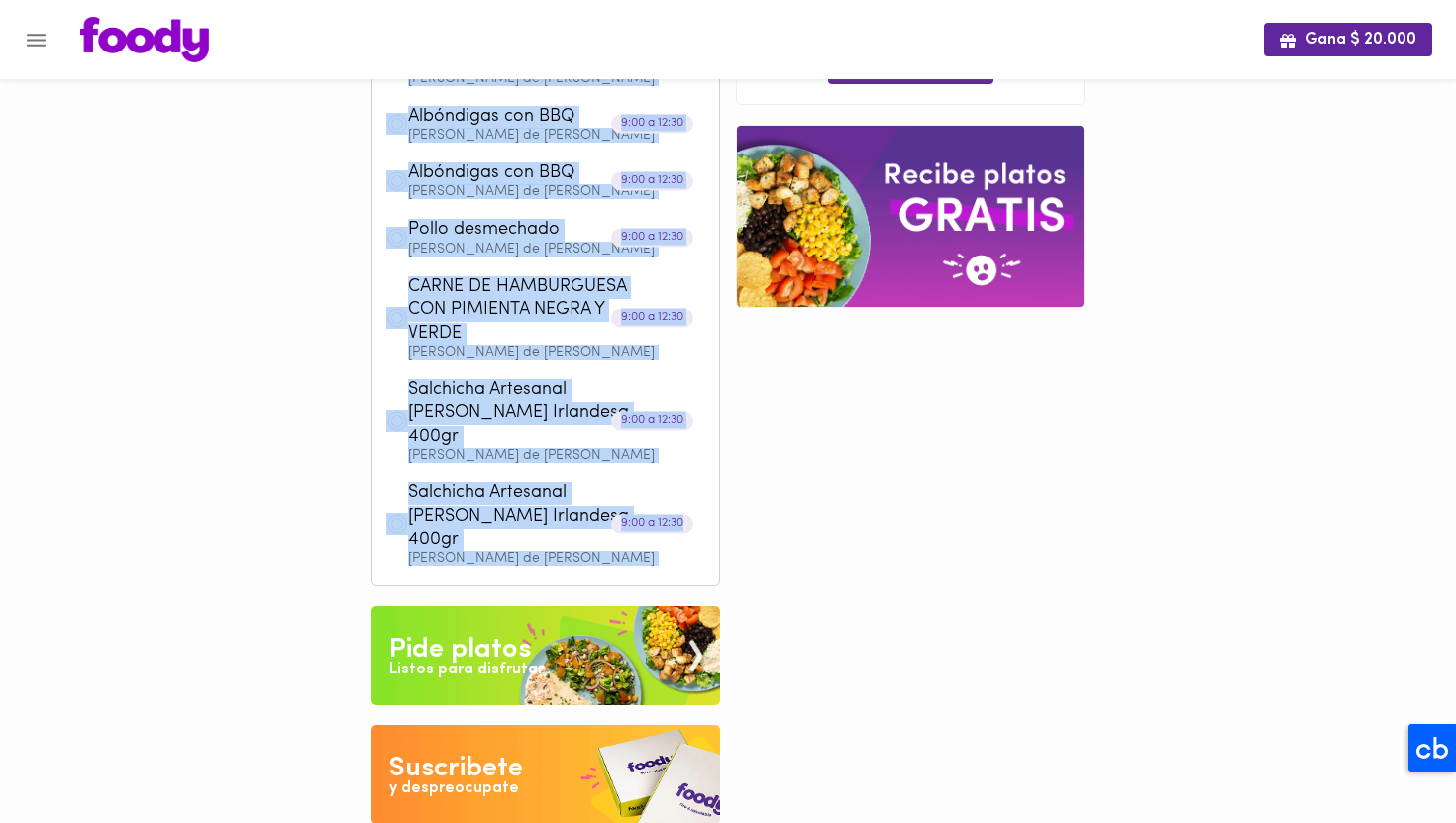 drag, startPoint x: 387, startPoint y: 100, endPoint x: 683, endPoint y: 486, distance: 486.4278 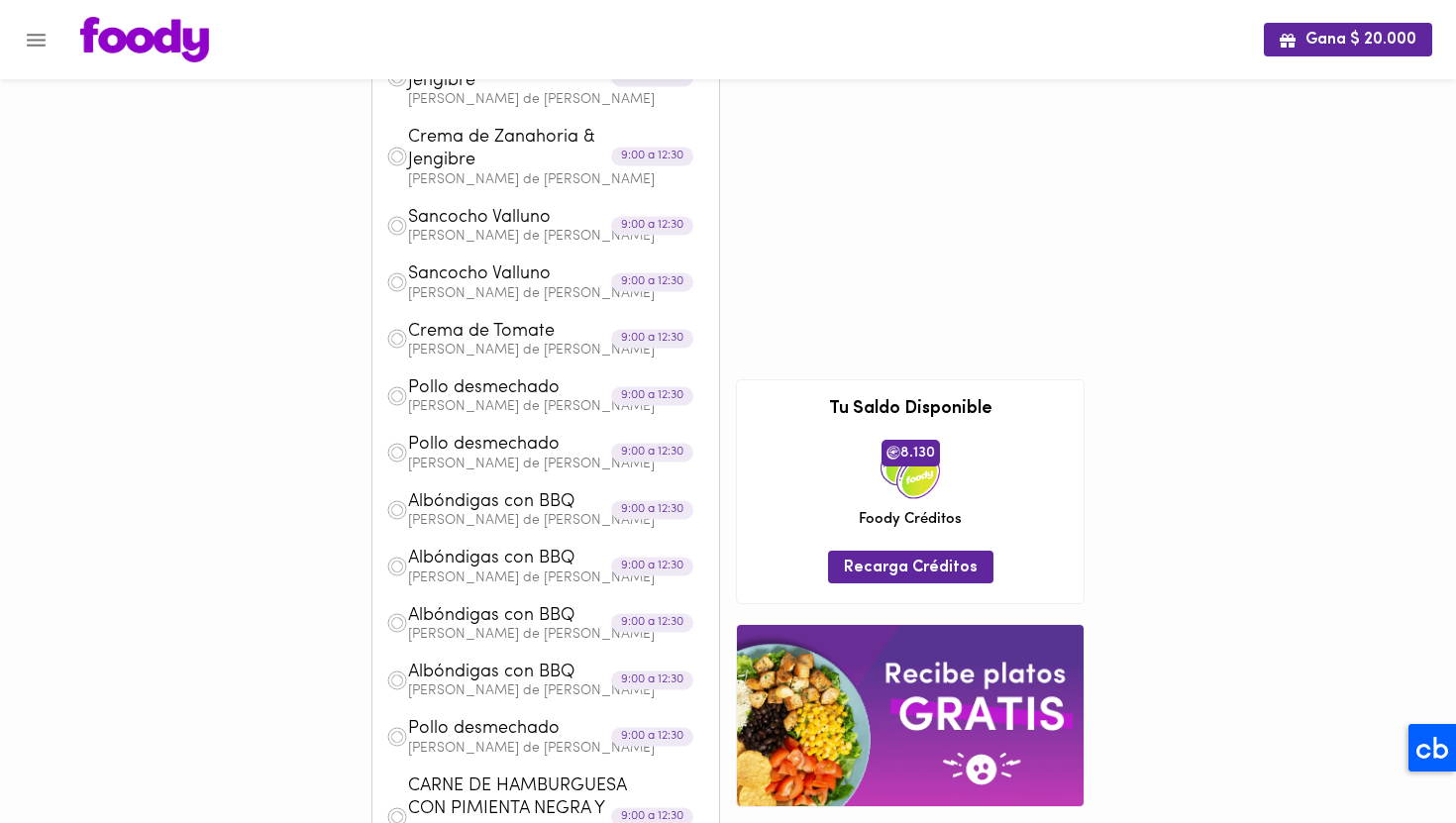 scroll, scrollTop: 0, scrollLeft: 0, axis: both 